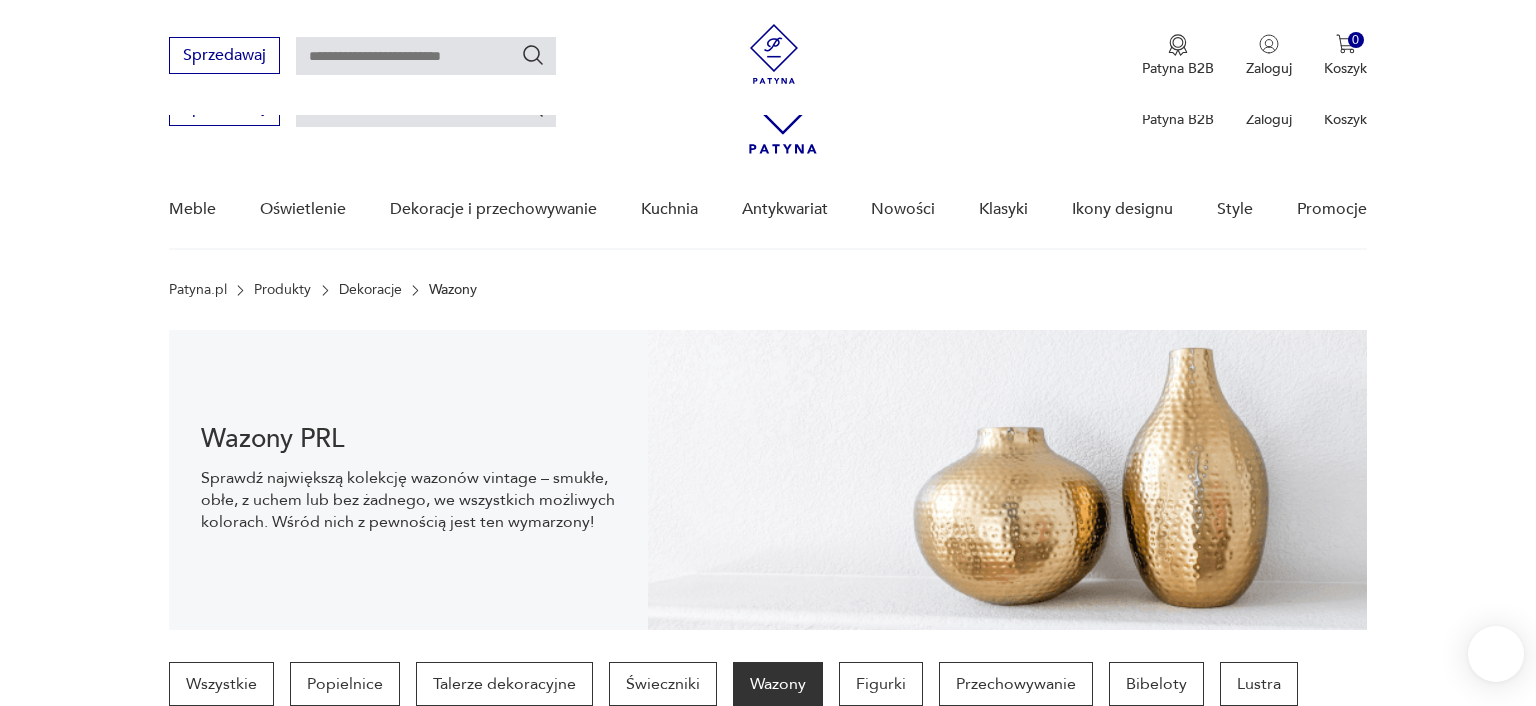 scroll, scrollTop: 952, scrollLeft: 0, axis: vertical 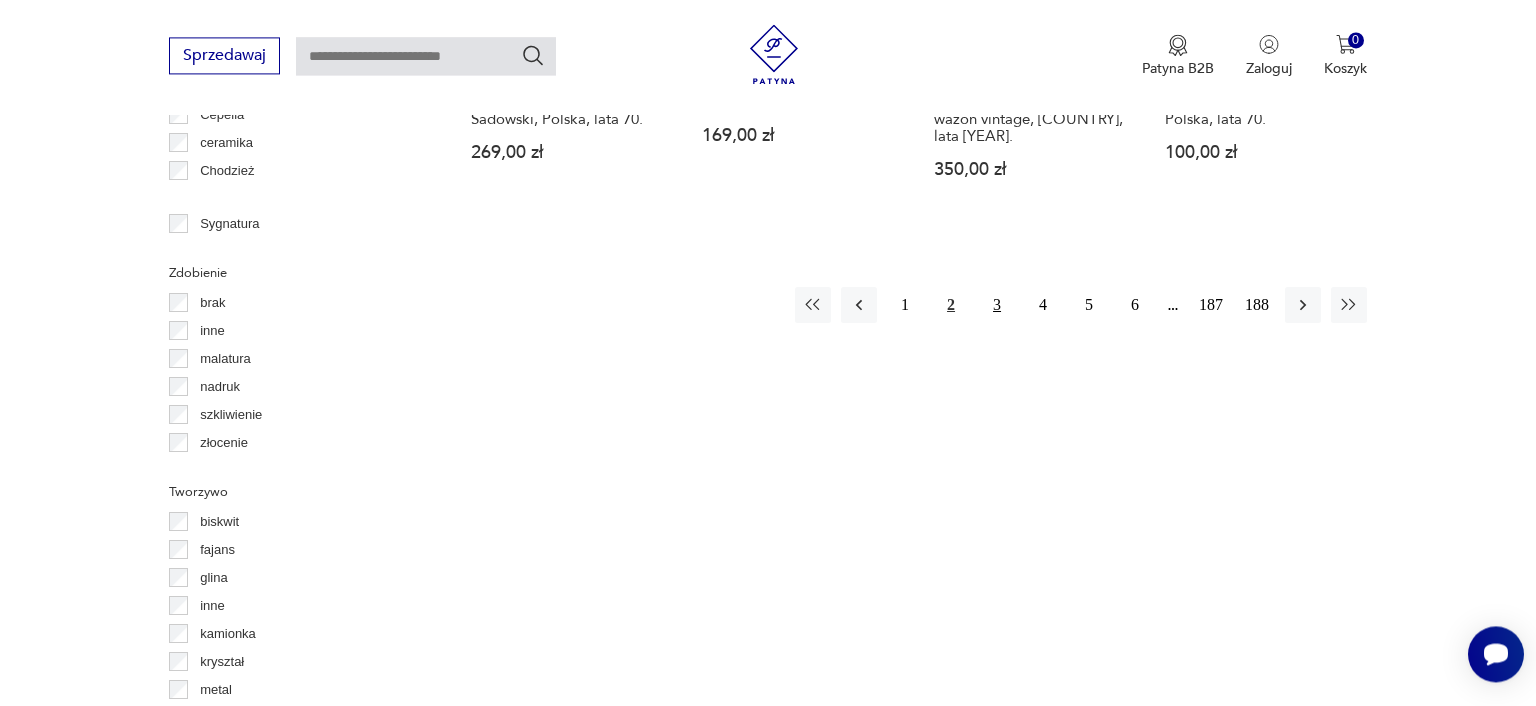 click on "3" at bounding box center [997, 305] 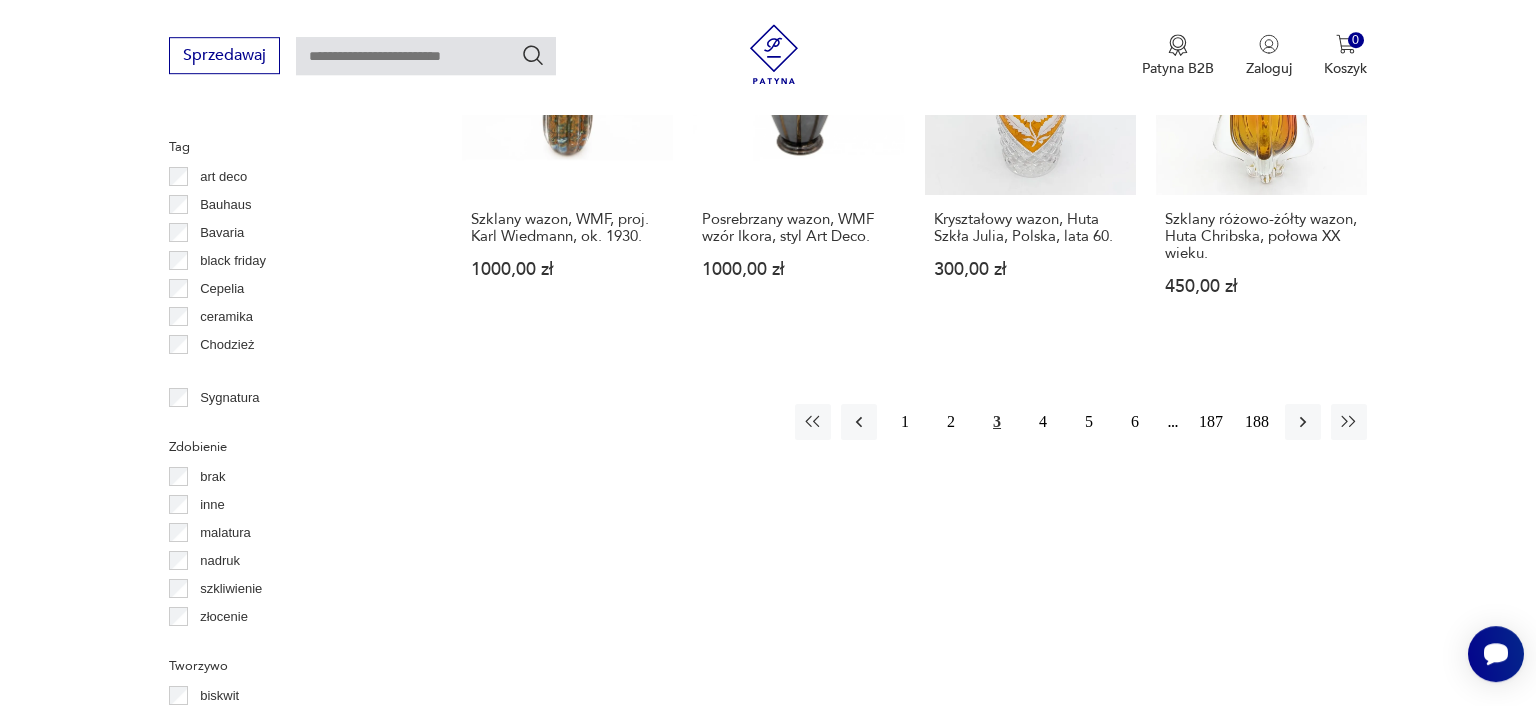 scroll, scrollTop: 2114, scrollLeft: 0, axis: vertical 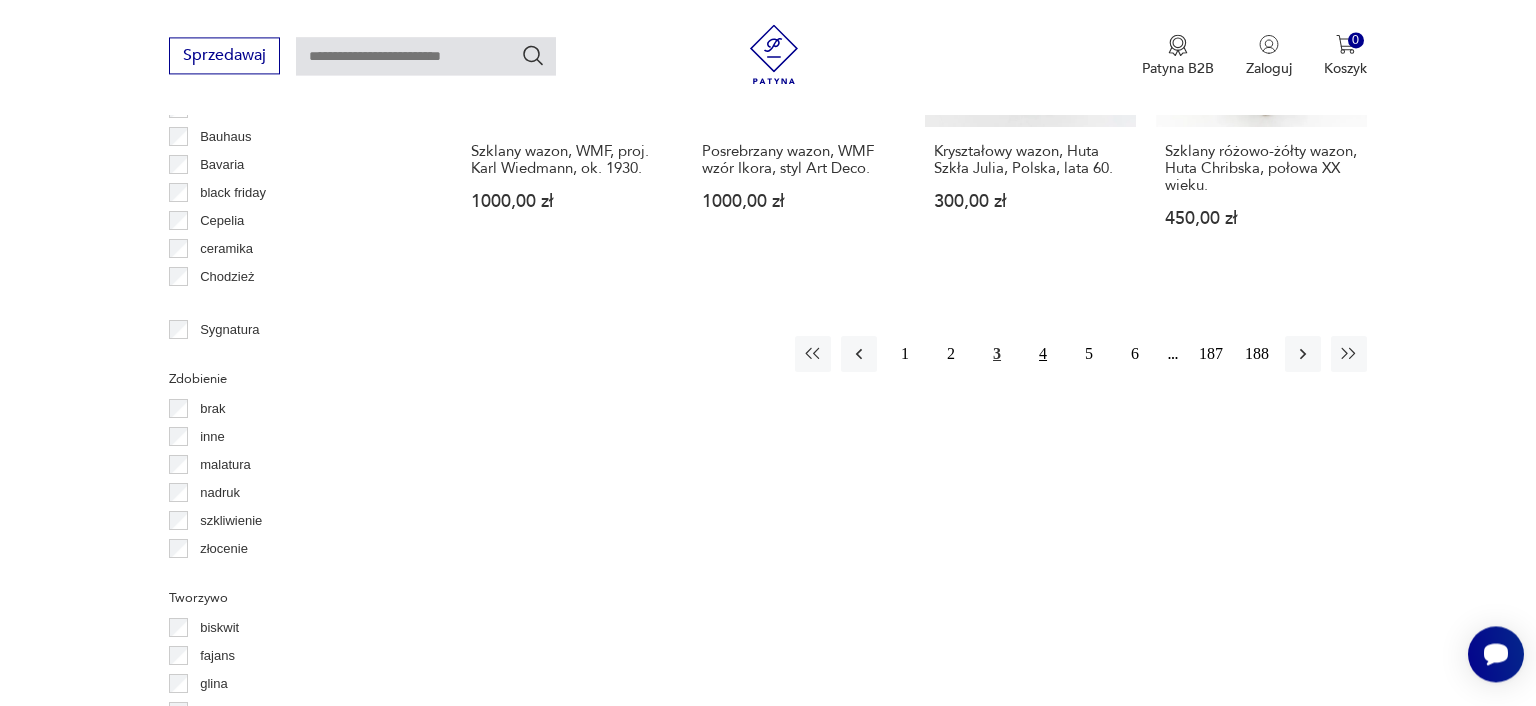 click on "4" at bounding box center (1043, 354) 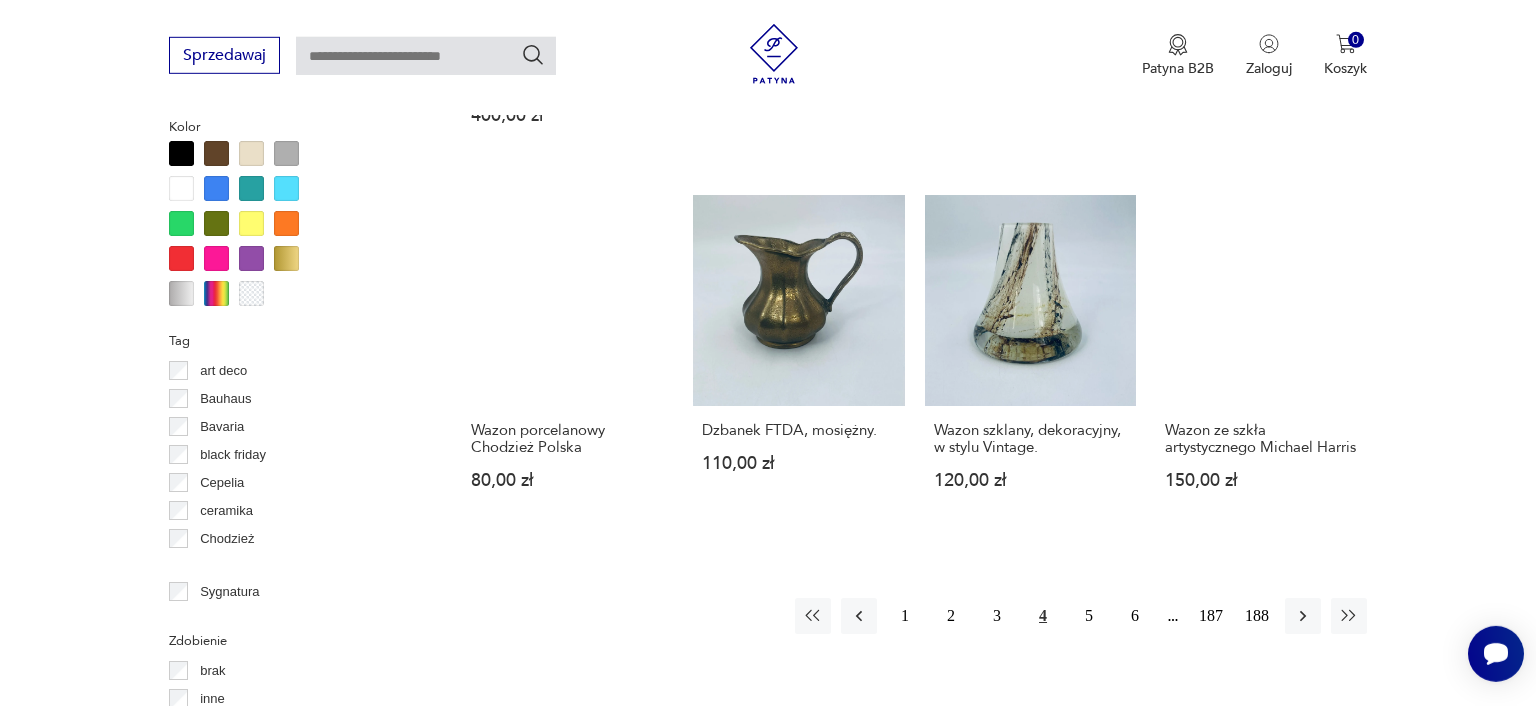 scroll, scrollTop: 2008, scrollLeft: 0, axis: vertical 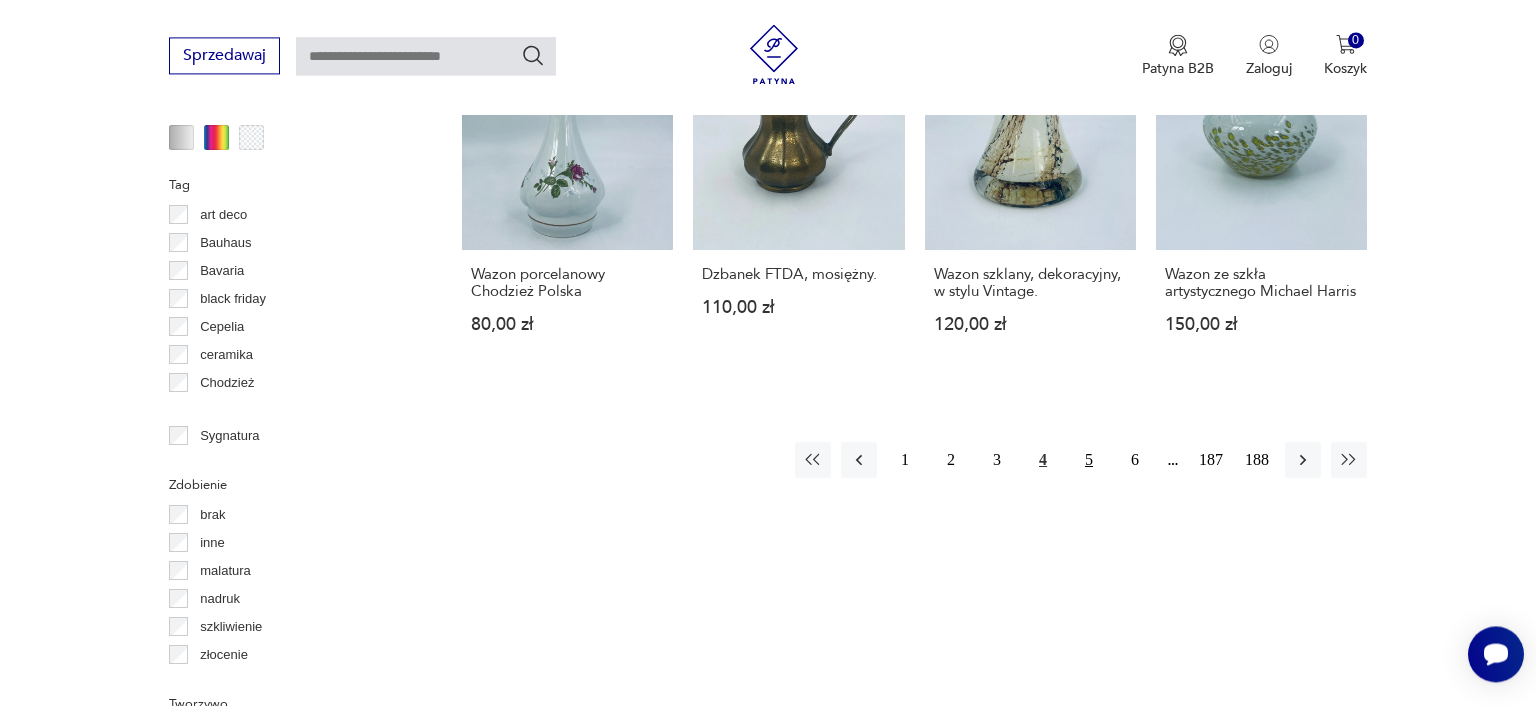 click on "5" at bounding box center (1089, 460) 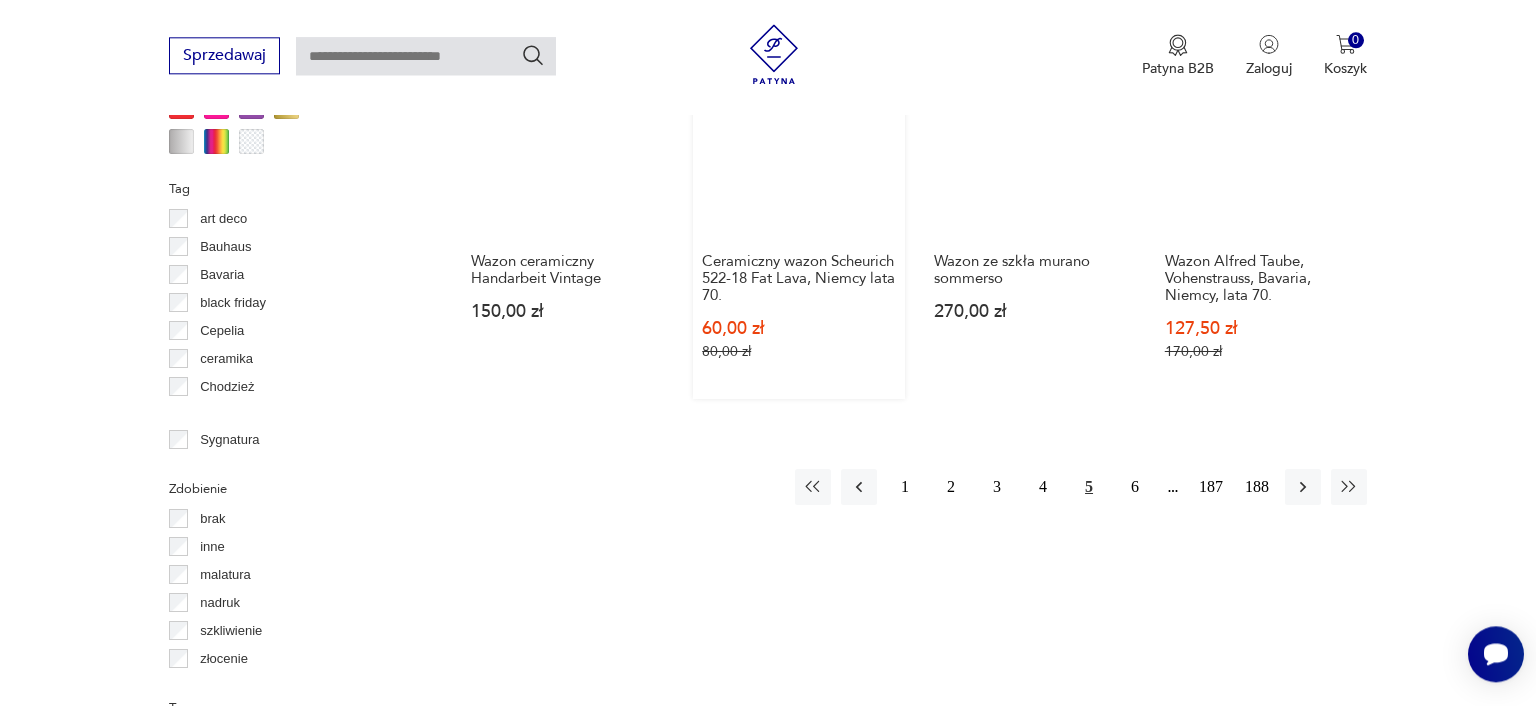 scroll, scrollTop: 2008, scrollLeft: 0, axis: vertical 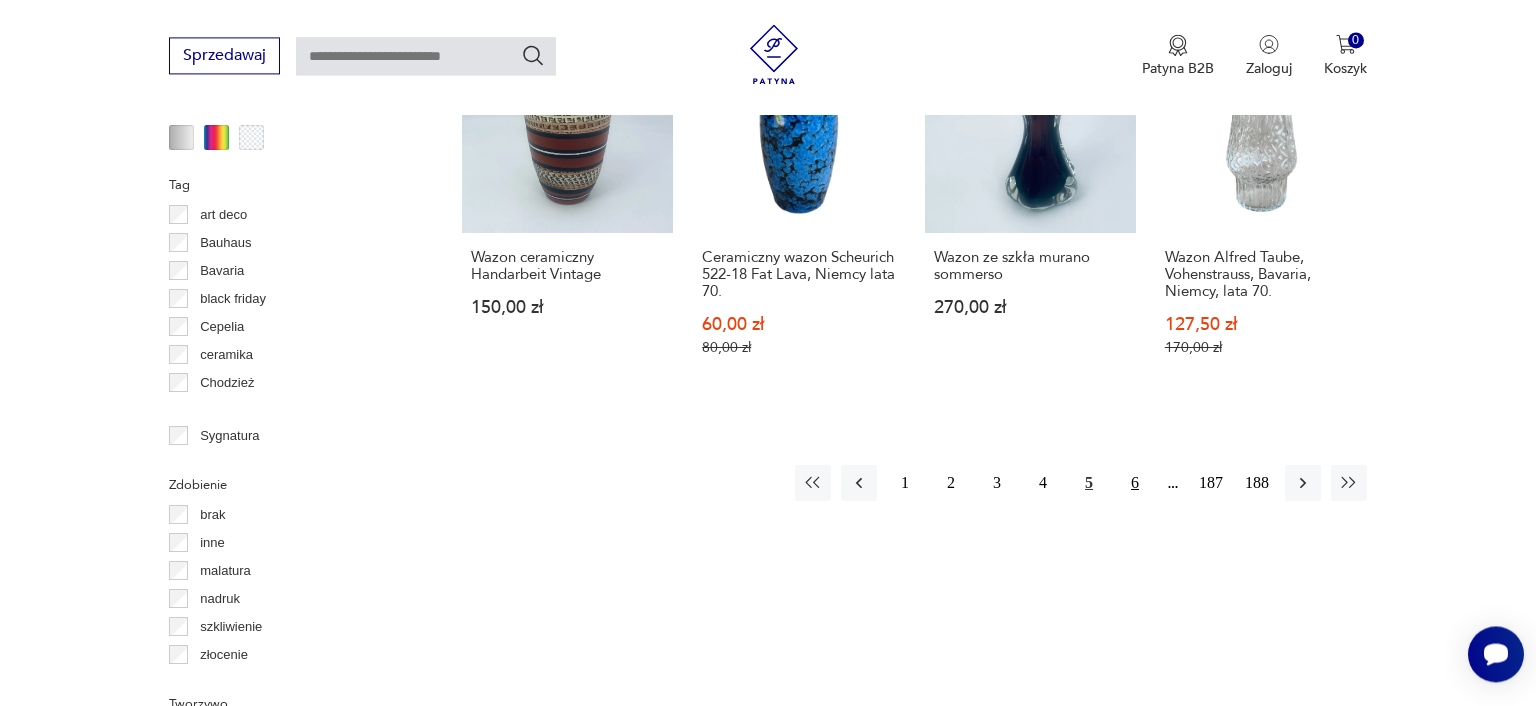 click on "6" at bounding box center (1135, 483) 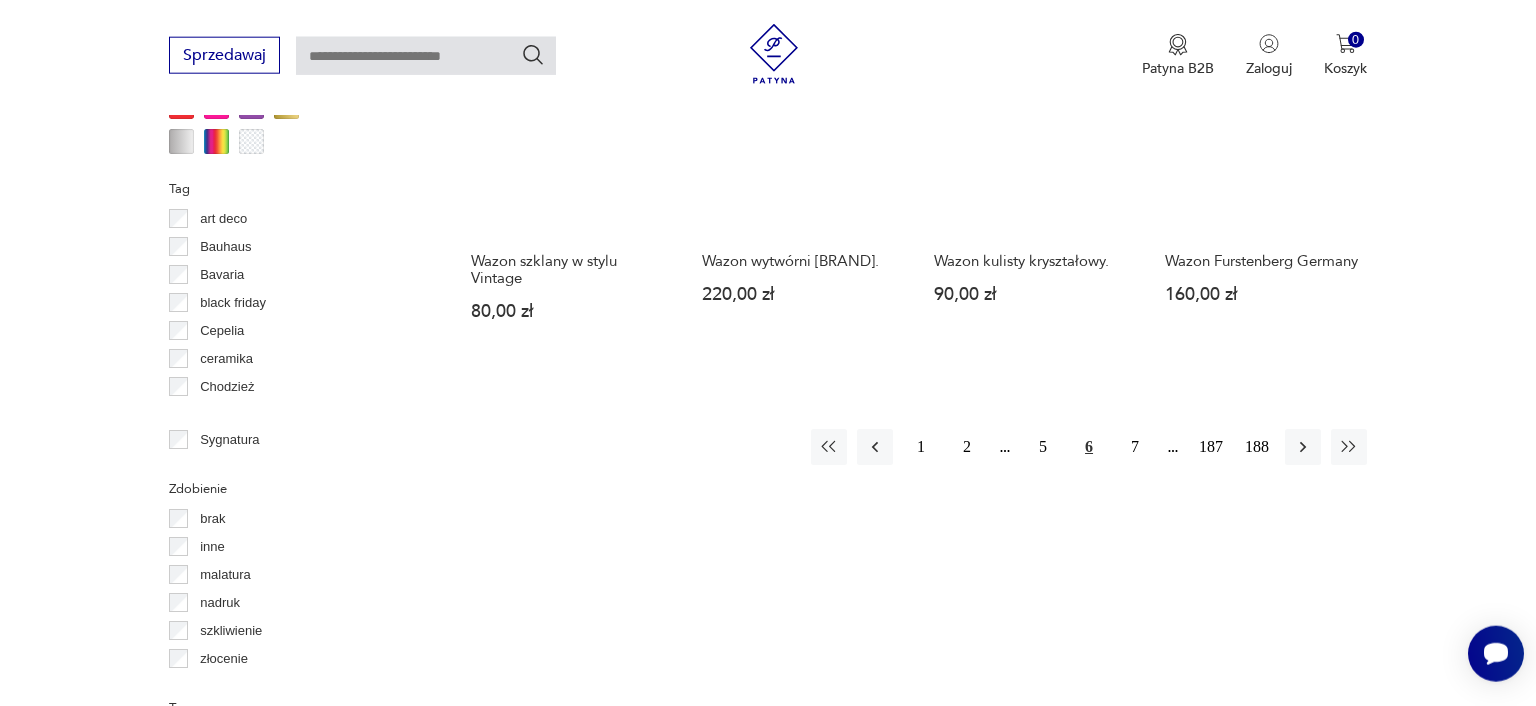 scroll, scrollTop: 2114, scrollLeft: 0, axis: vertical 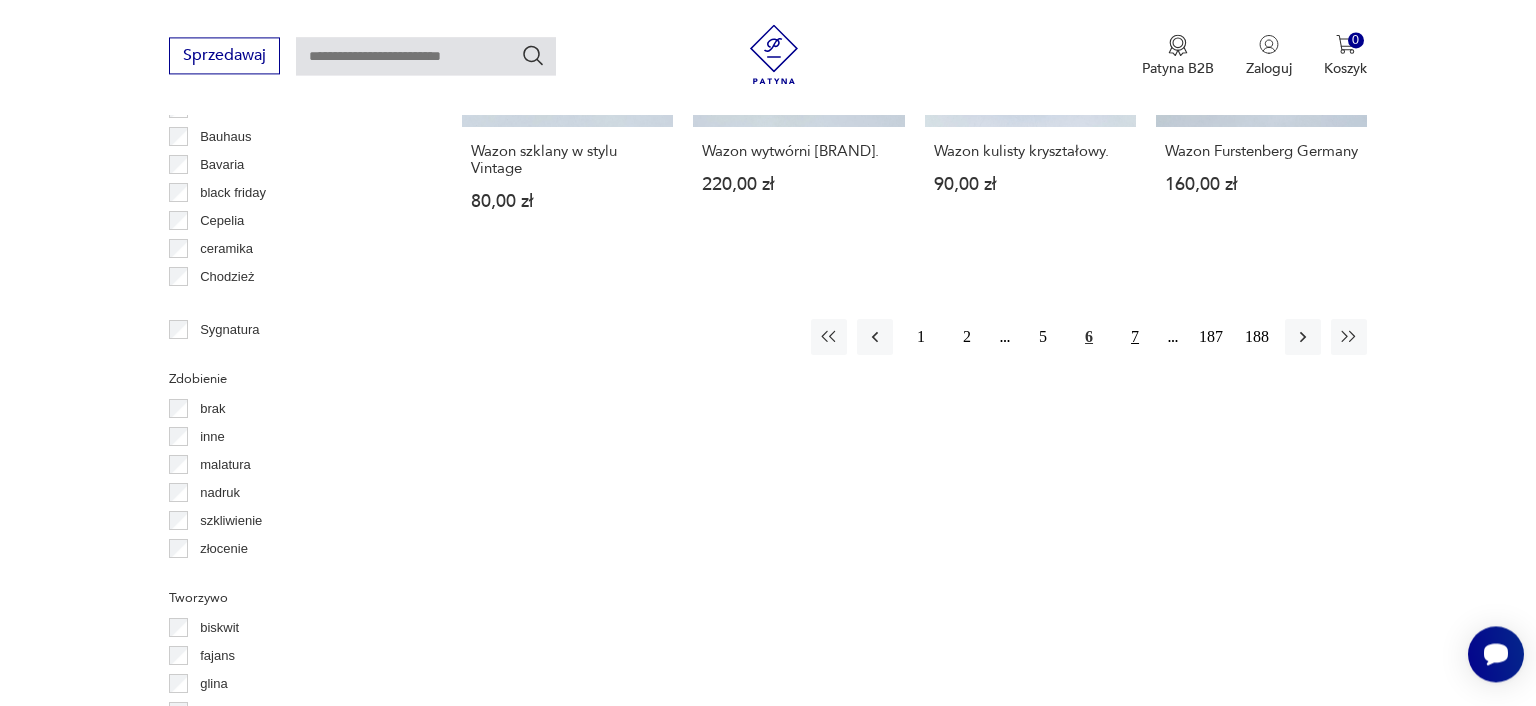 click on "7" at bounding box center (1135, 337) 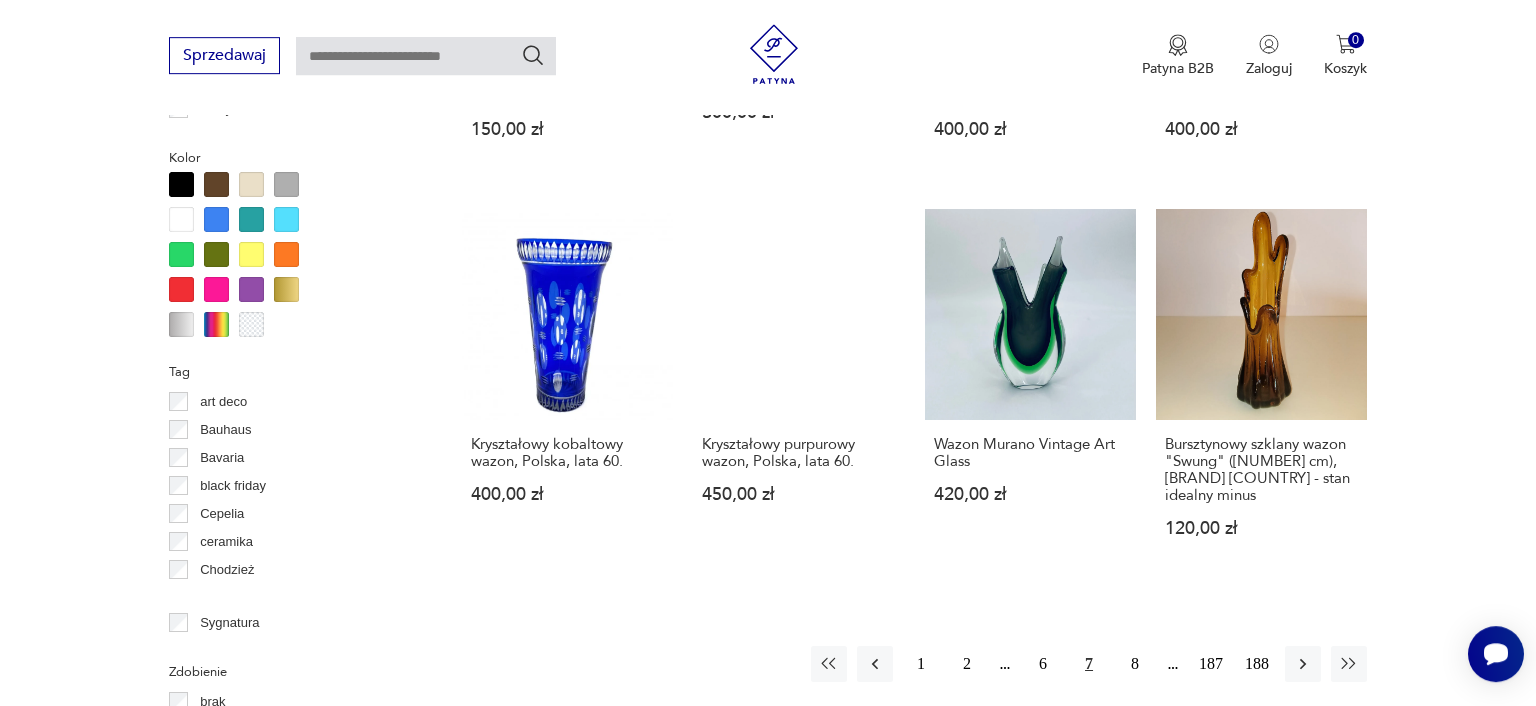 scroll, scrollTop: 2008, scrollLeft: 0, axis: vertical 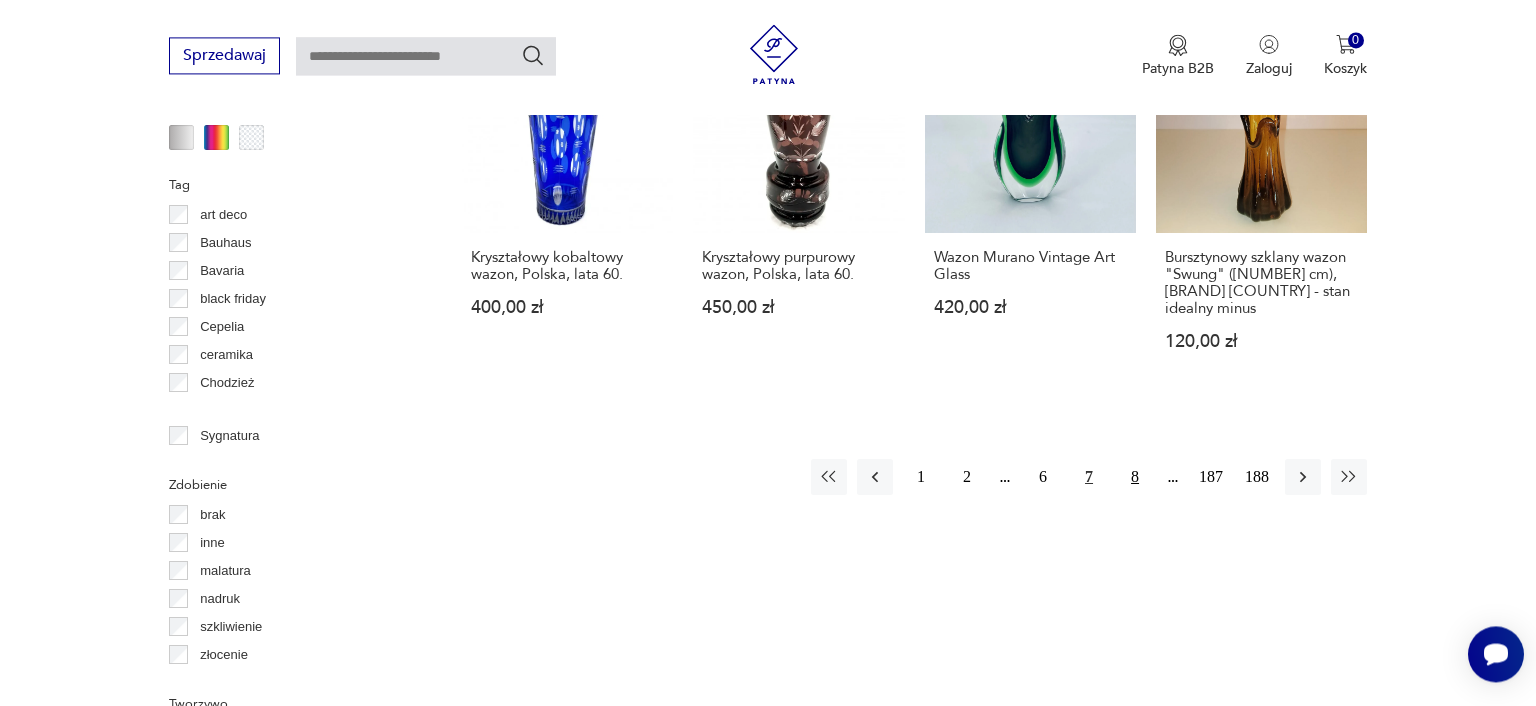 click on "8" at bounding box center (1135, 477) 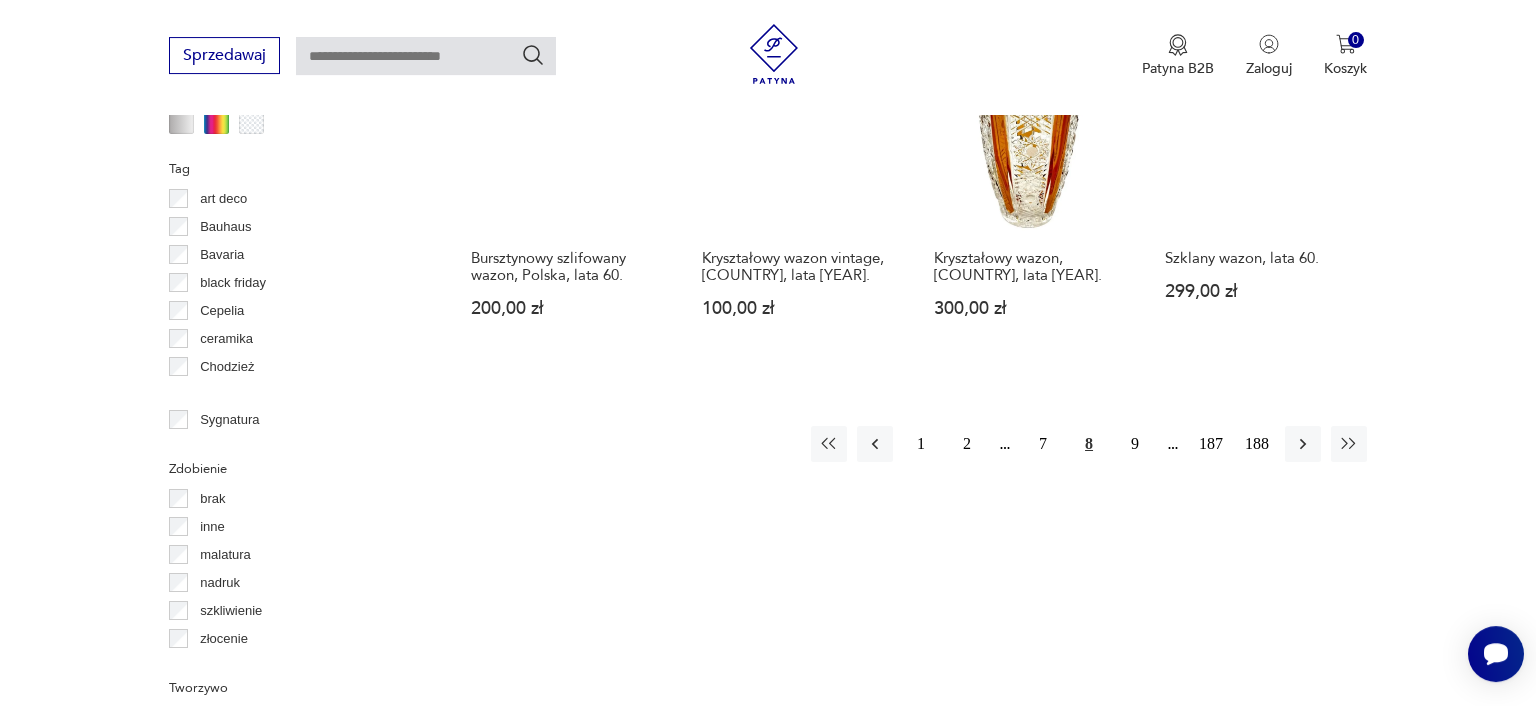 scroll, scrollTop: 2114, scrollLeft: 0, axis: vertical 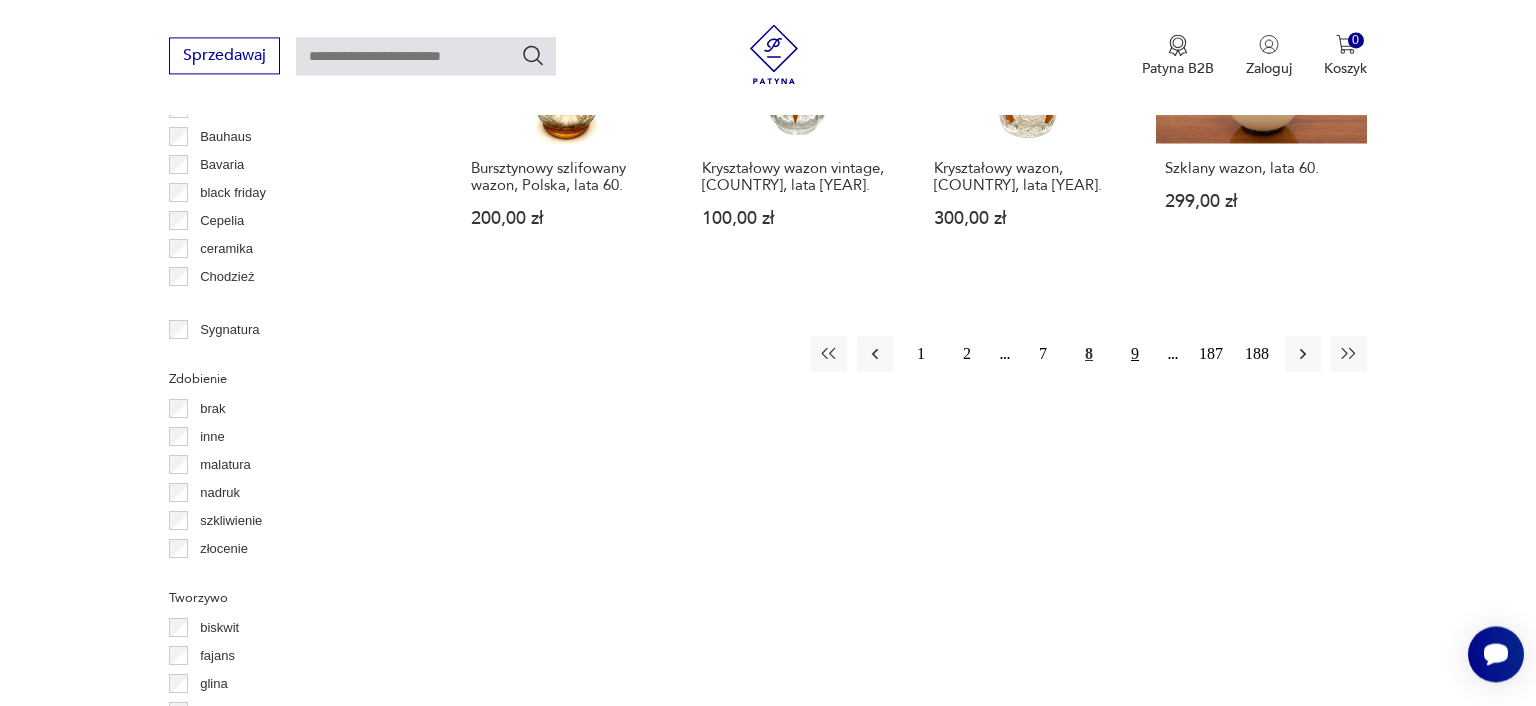 click on "9" at bounding box center [1135, 354] 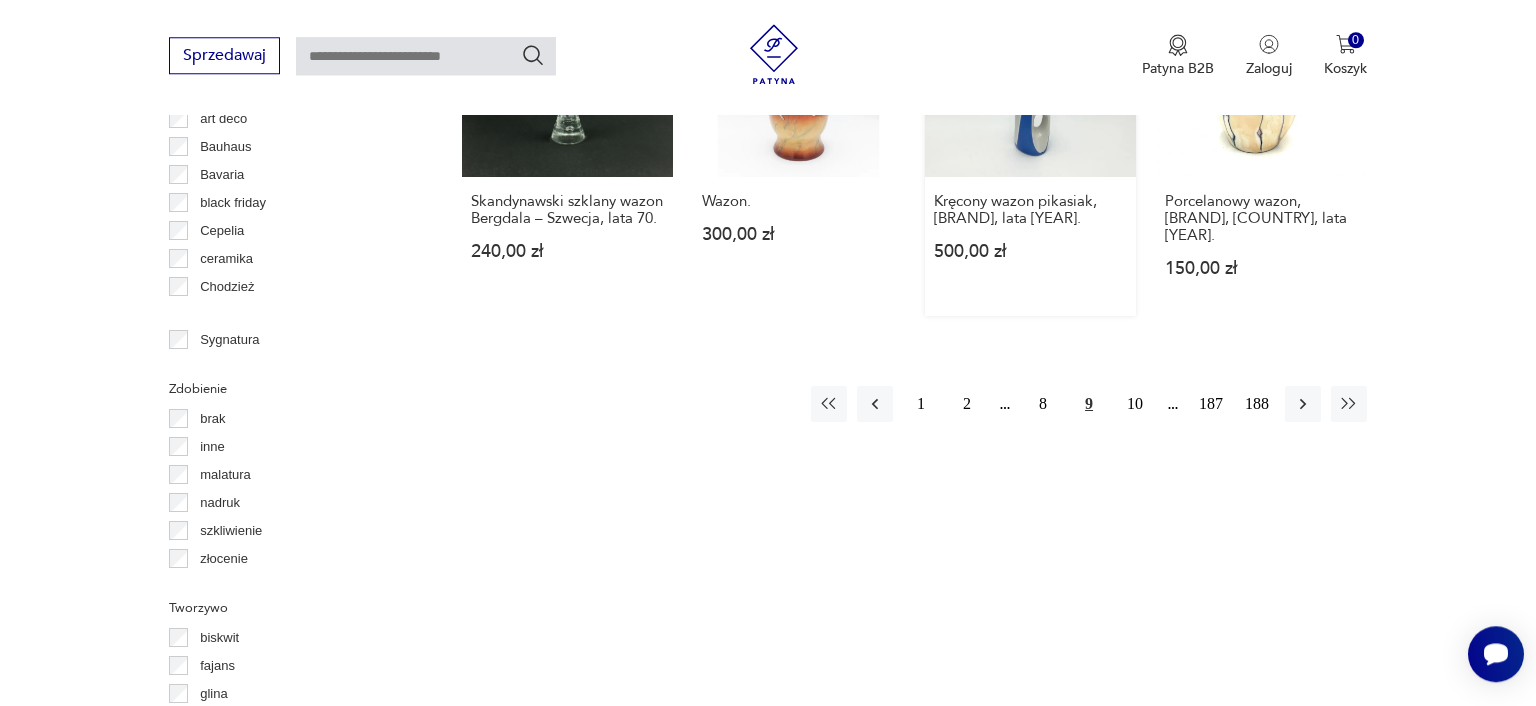 scroll, scrollTop: 2114, scrollLeft: 0, axis: vertical 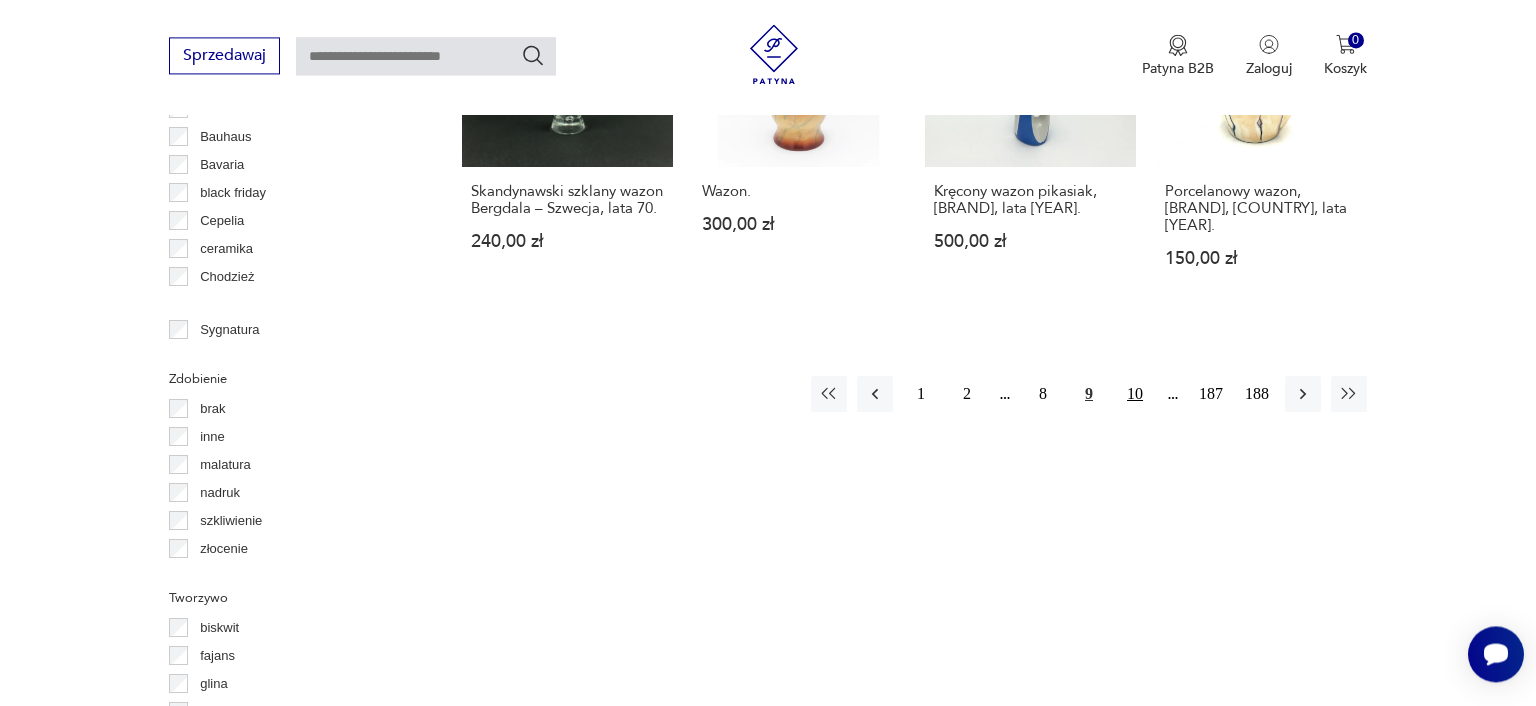 click on "10" at bounding box center [1135, 394] 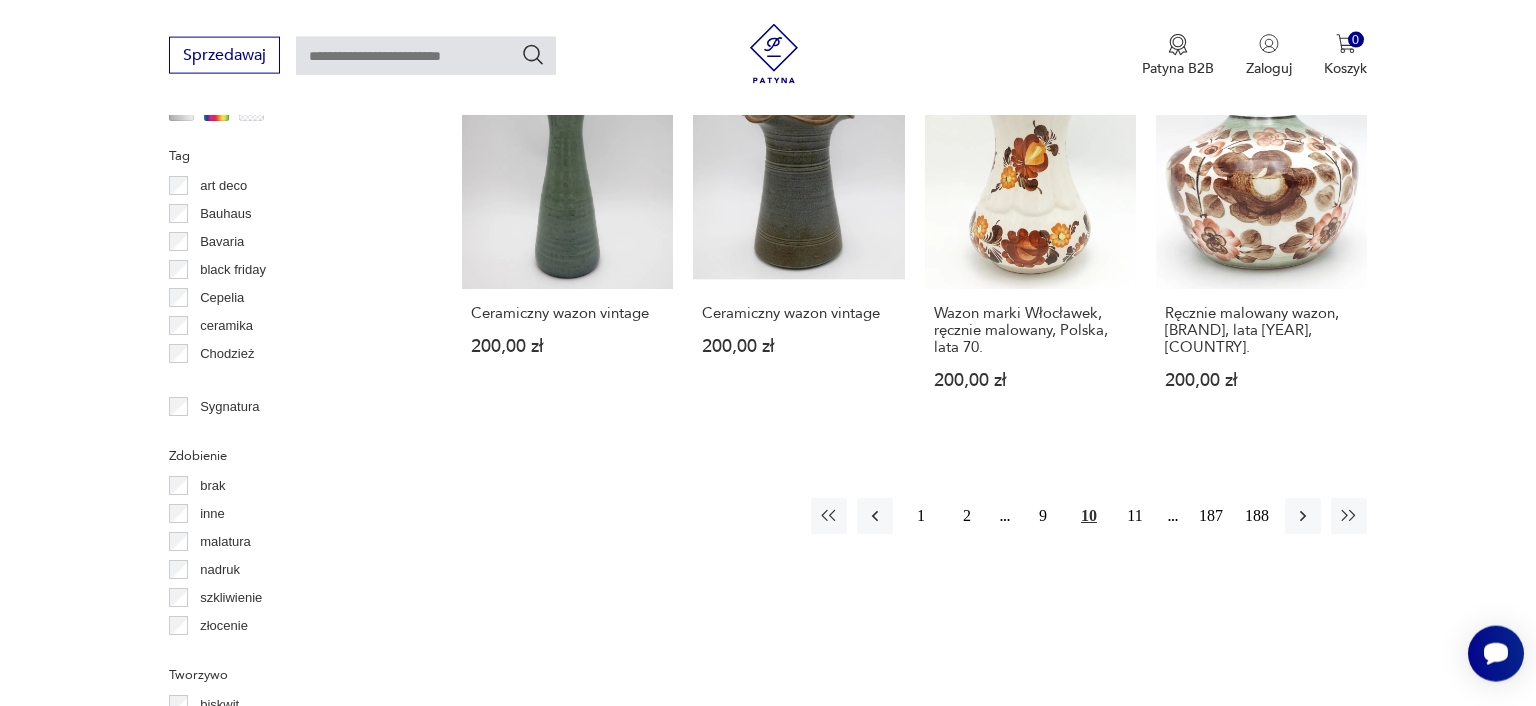 scroll, scrollTop: 2114, scrollLeft: 0, axis: vertical 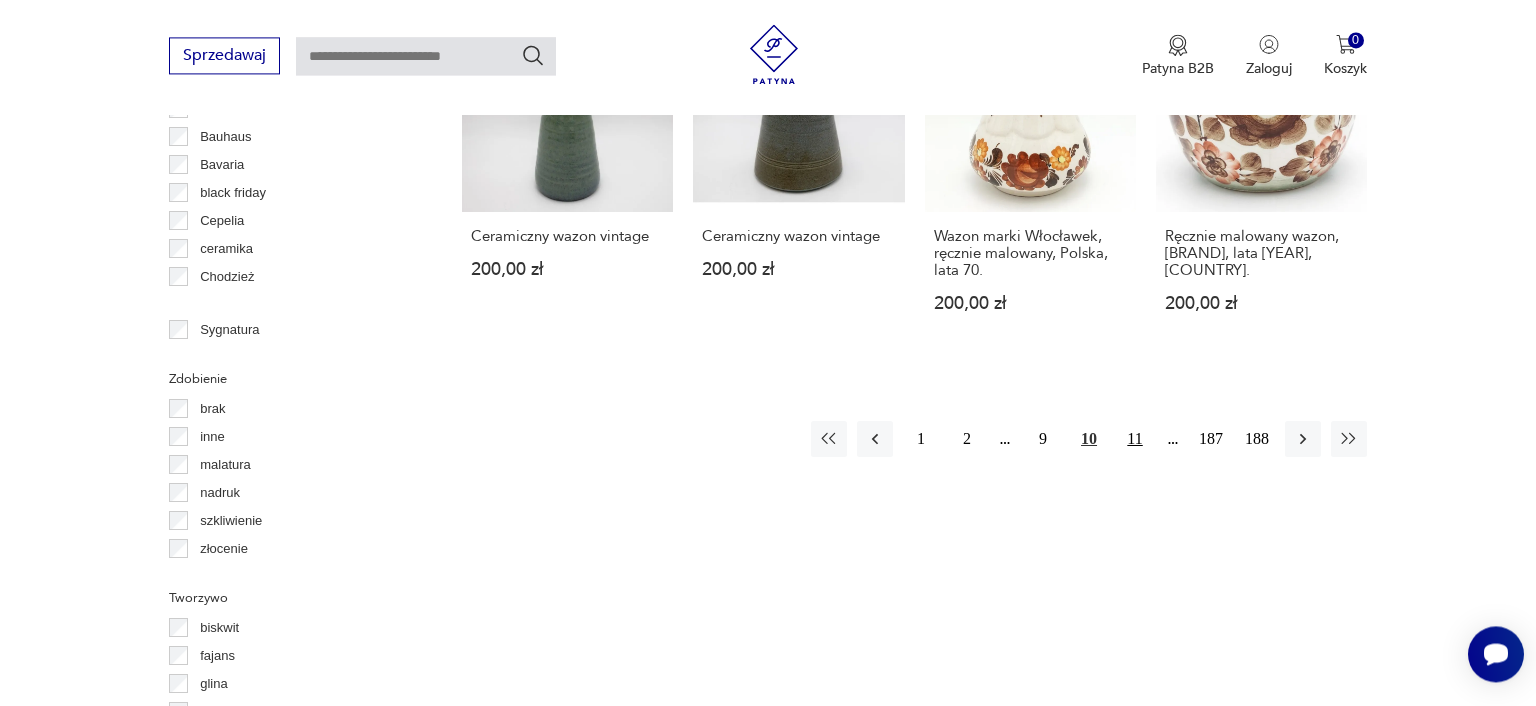click on "11" at bounding box center (1135, 439) 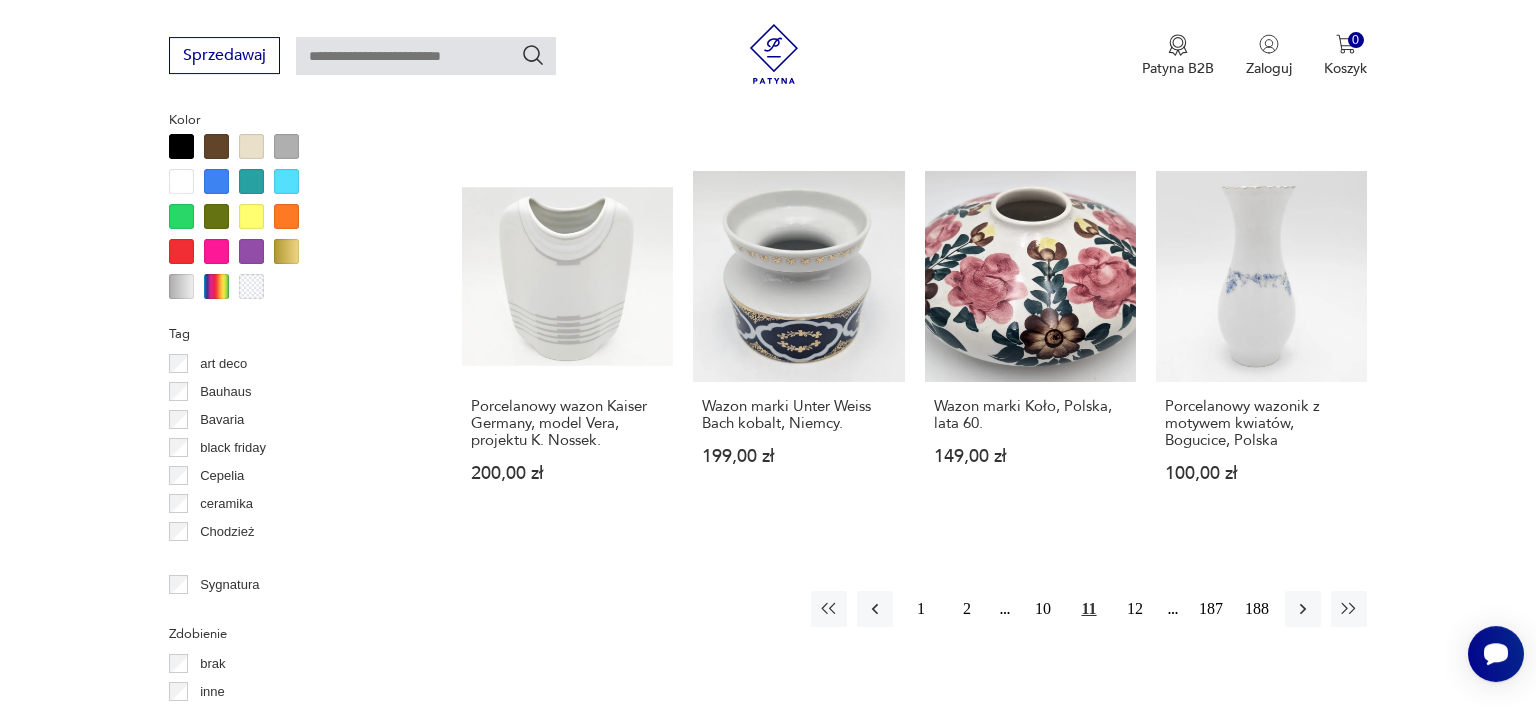 scroll, scrollTop: 2008, scrollLeft: 0, axis: vertical 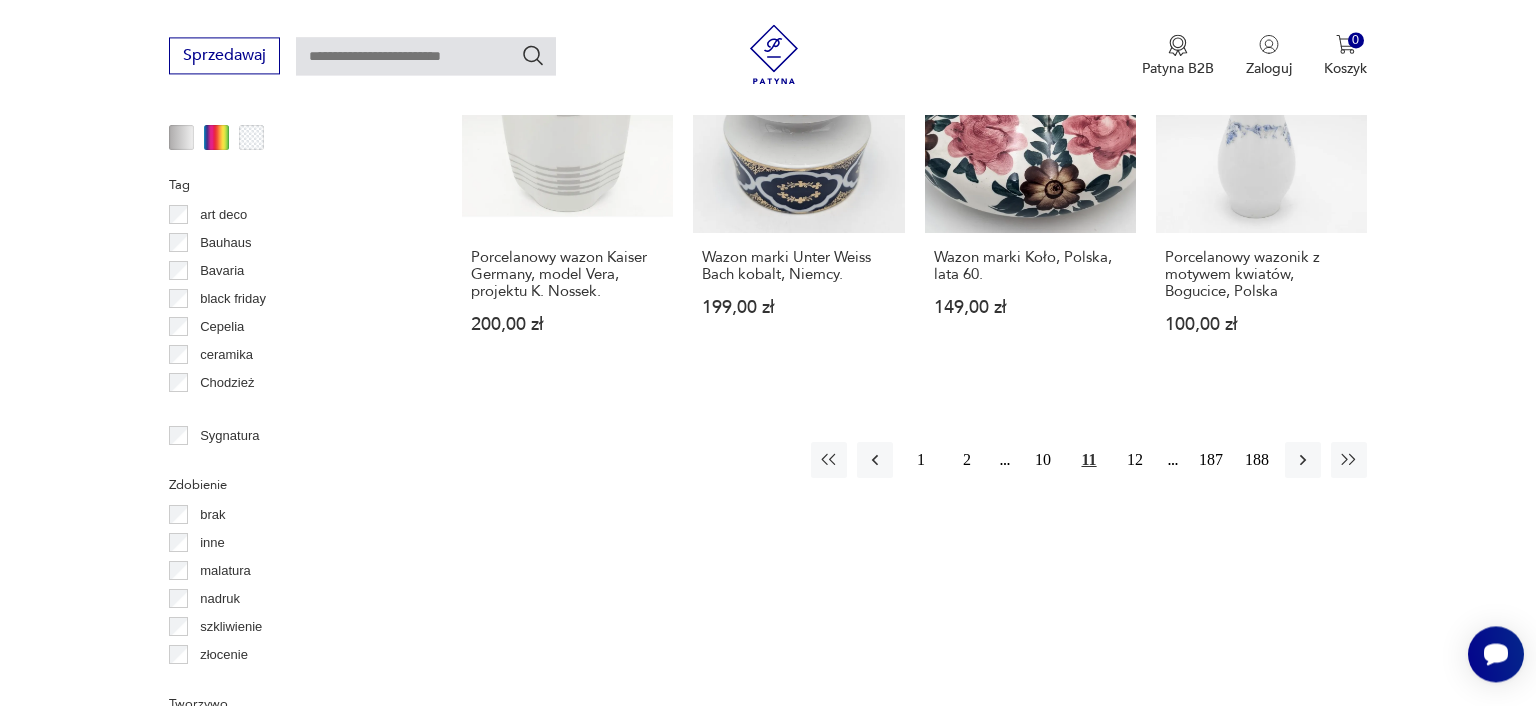 drag, startPoint x: 1130, startPoint y: 473, endPoint x: 1118, endPoint y: 496, distance: 25.942244 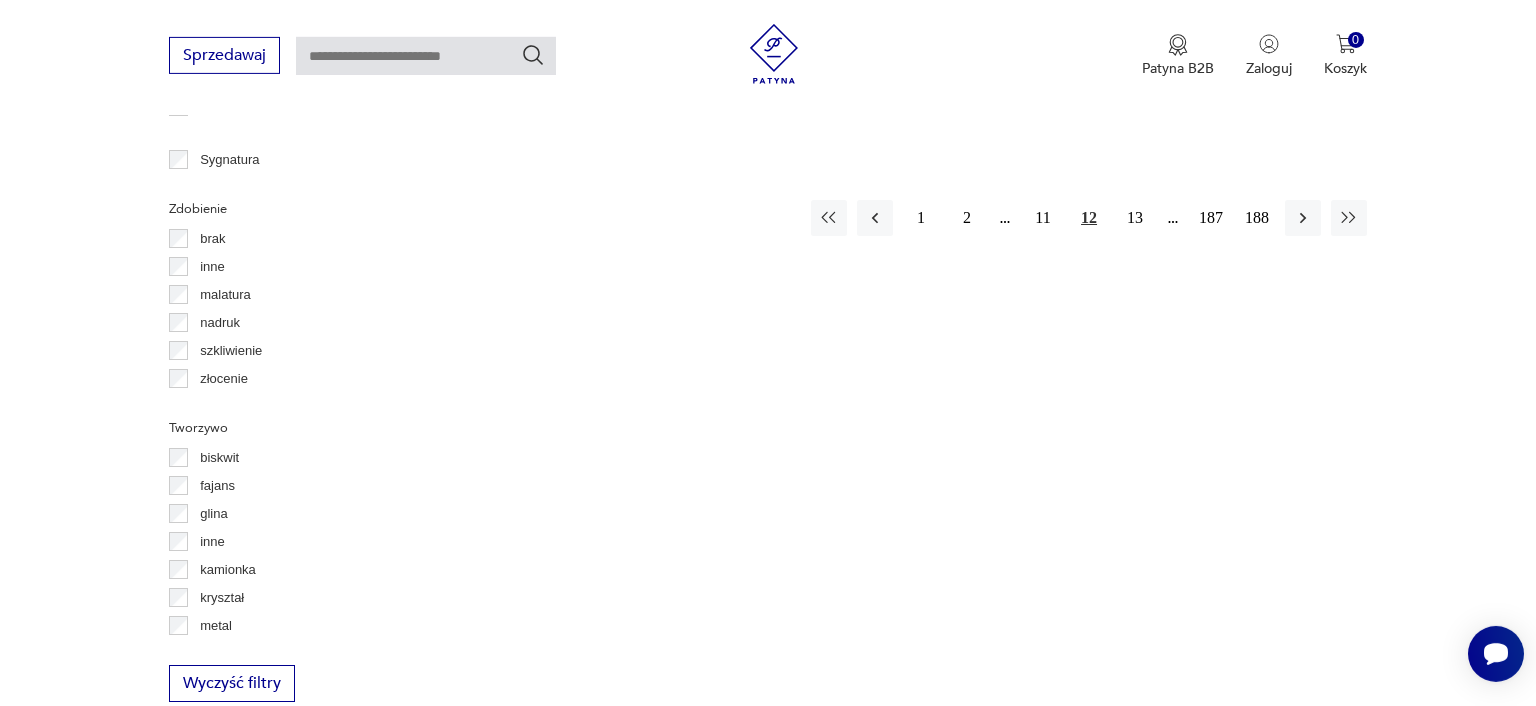 scroll, scrollTop: 2431, scrollLeft: 0, axis: vertical 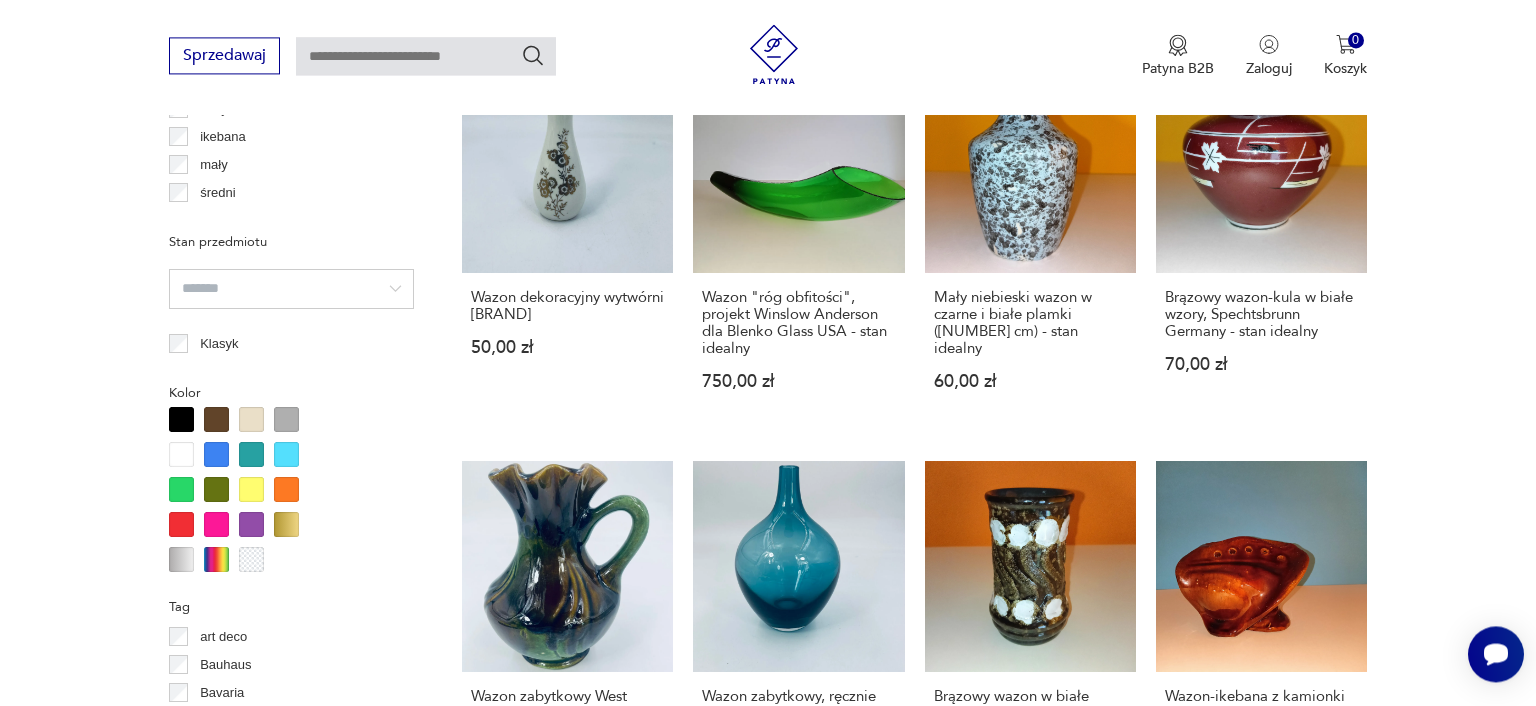 click at bounding box center [286, 489] 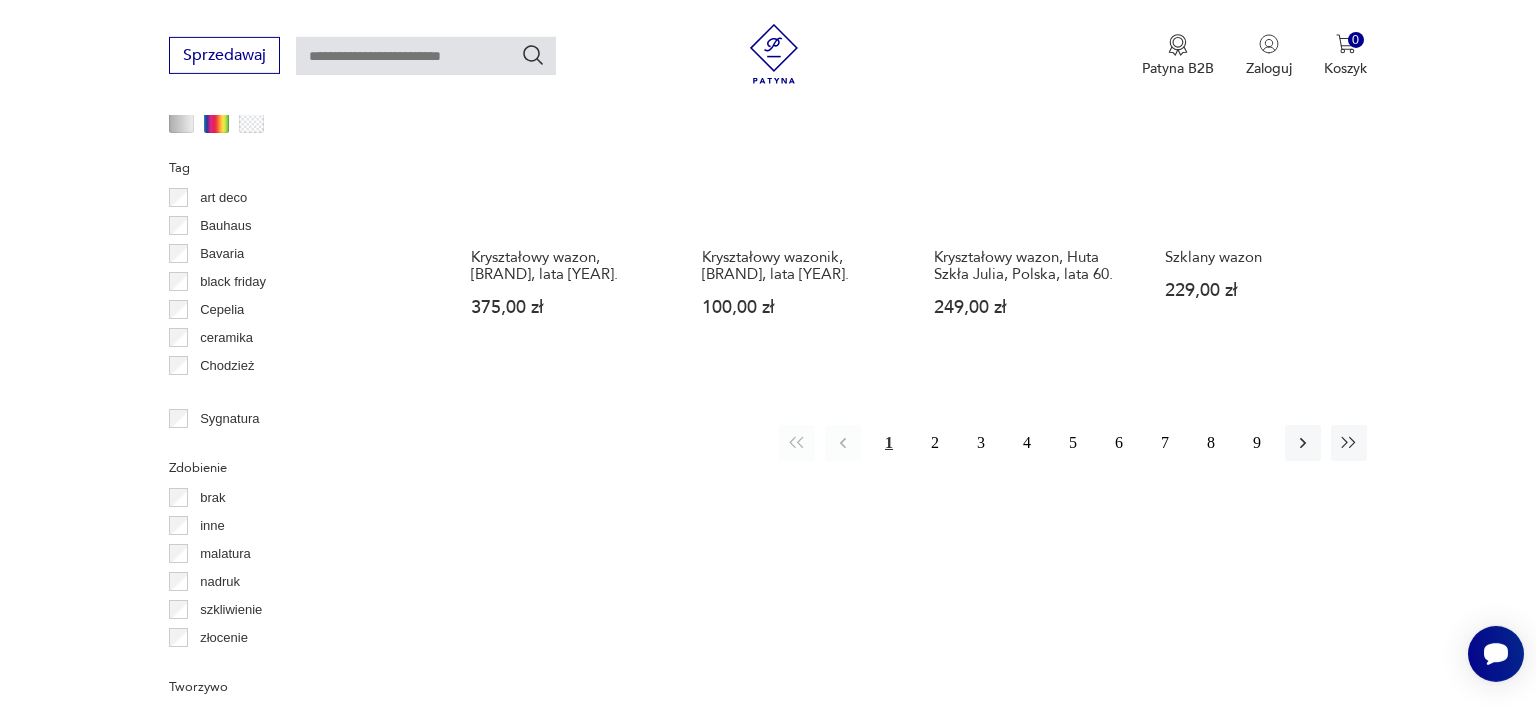 scroll, scrollTop: 2114, scrollLeft: 0, axis: vertical 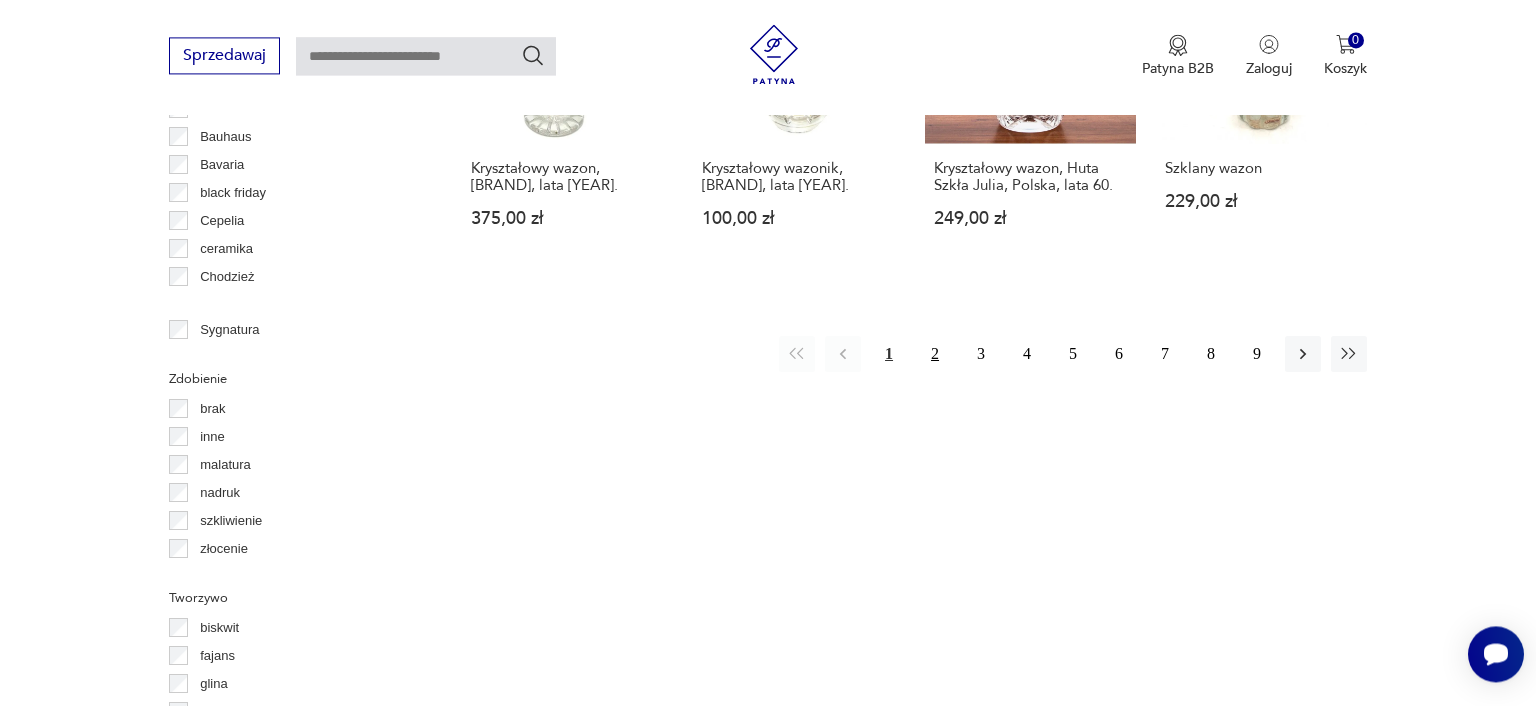 click on "2" at bounding box center [935, 354] 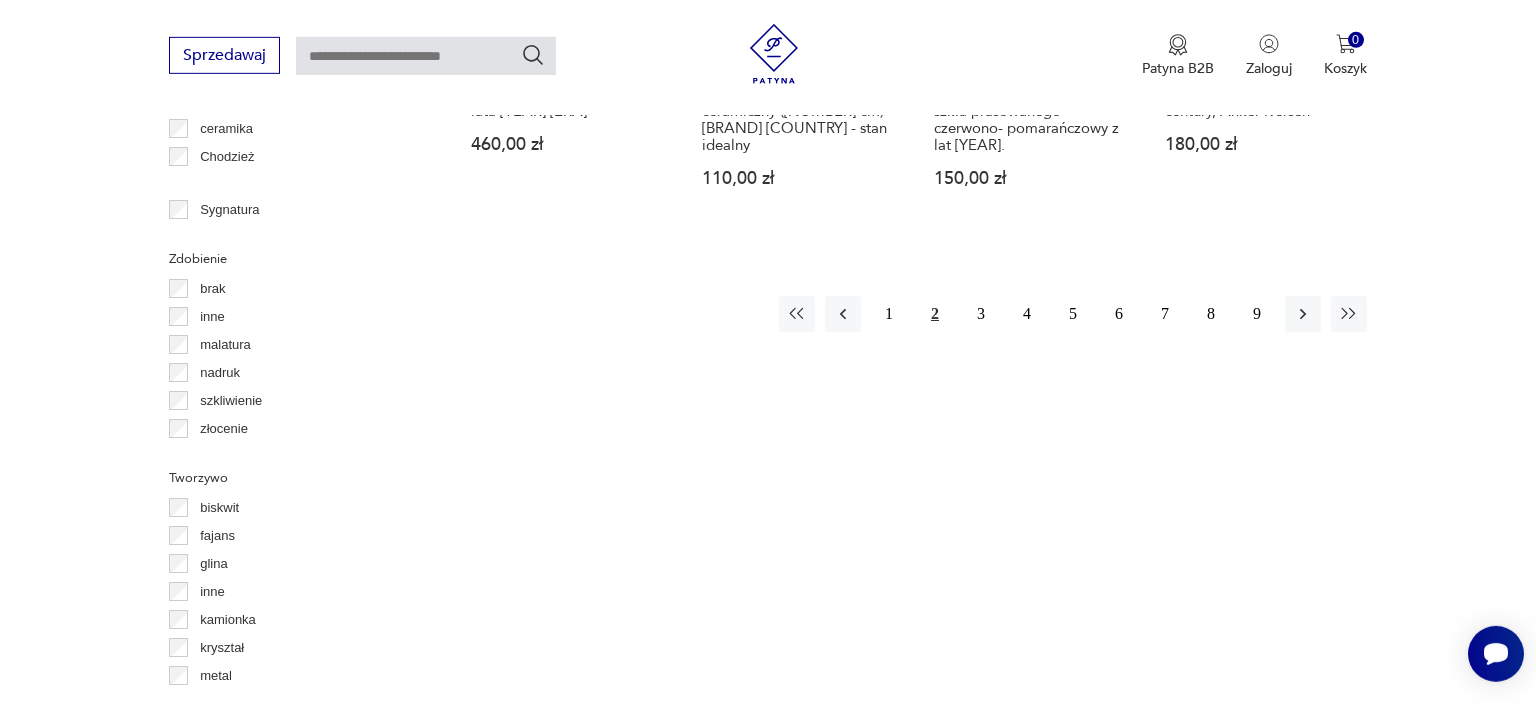 scroll, scrollTop: 2325, scrollLeft: 0, axis: vertical 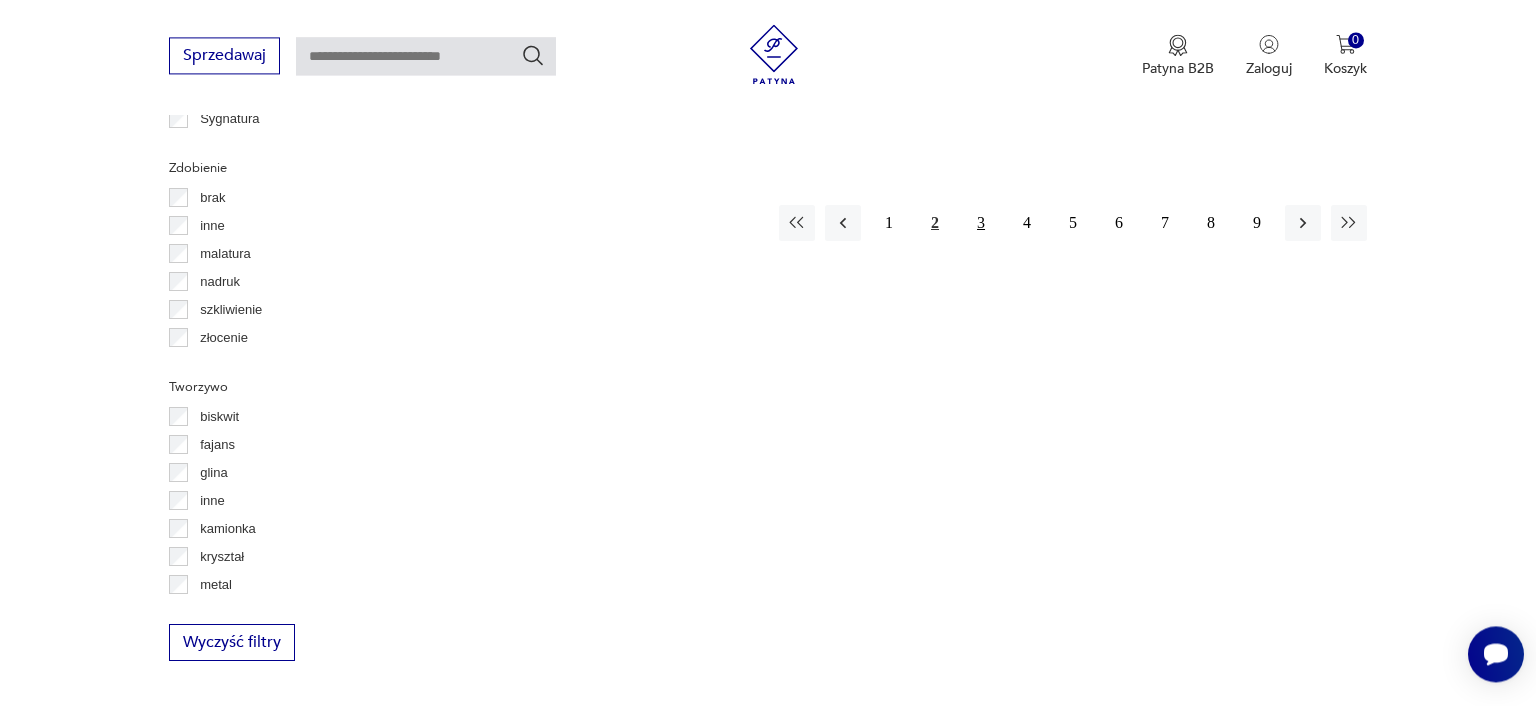 click on "3" at bounding box center (981, 223) 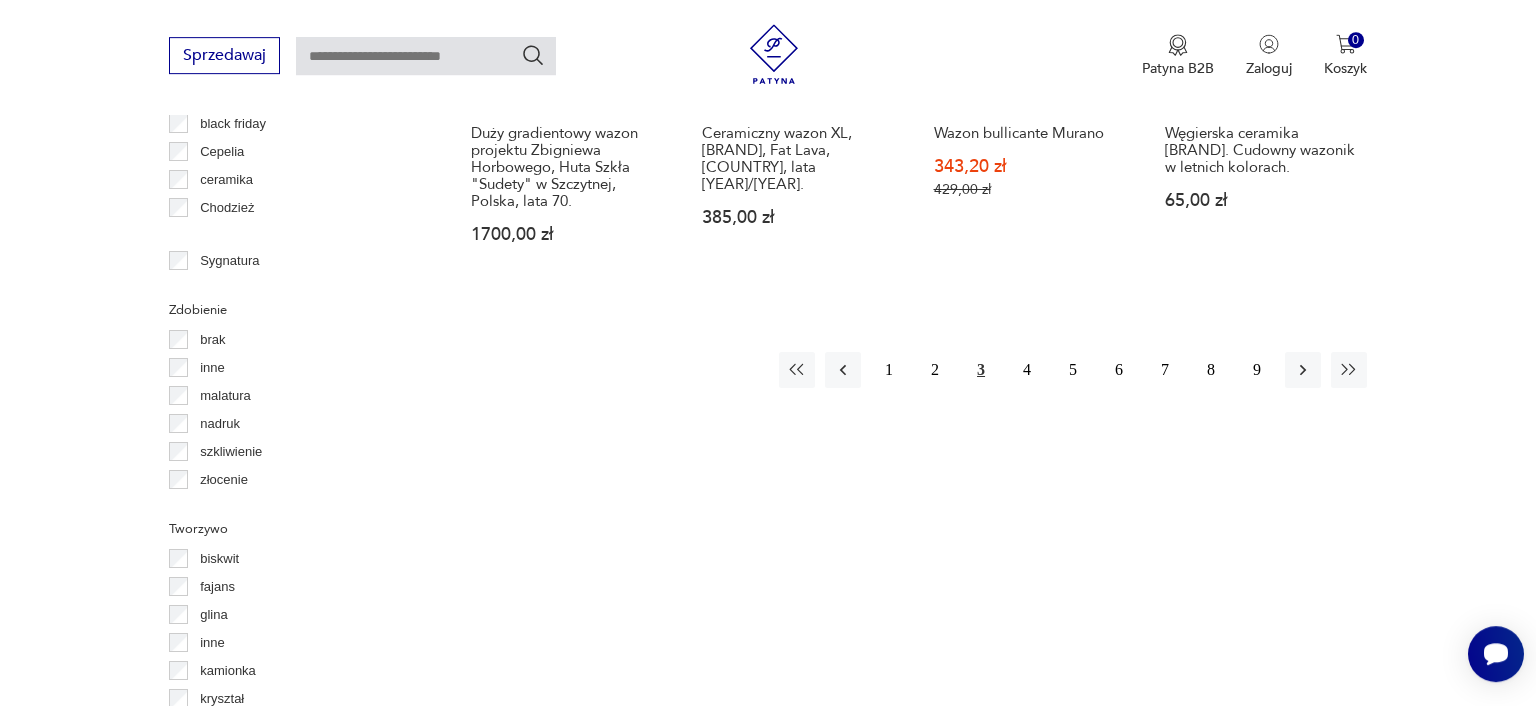 scroll, scrollTop: 2325, scrollLeft: 0, axis: vertical 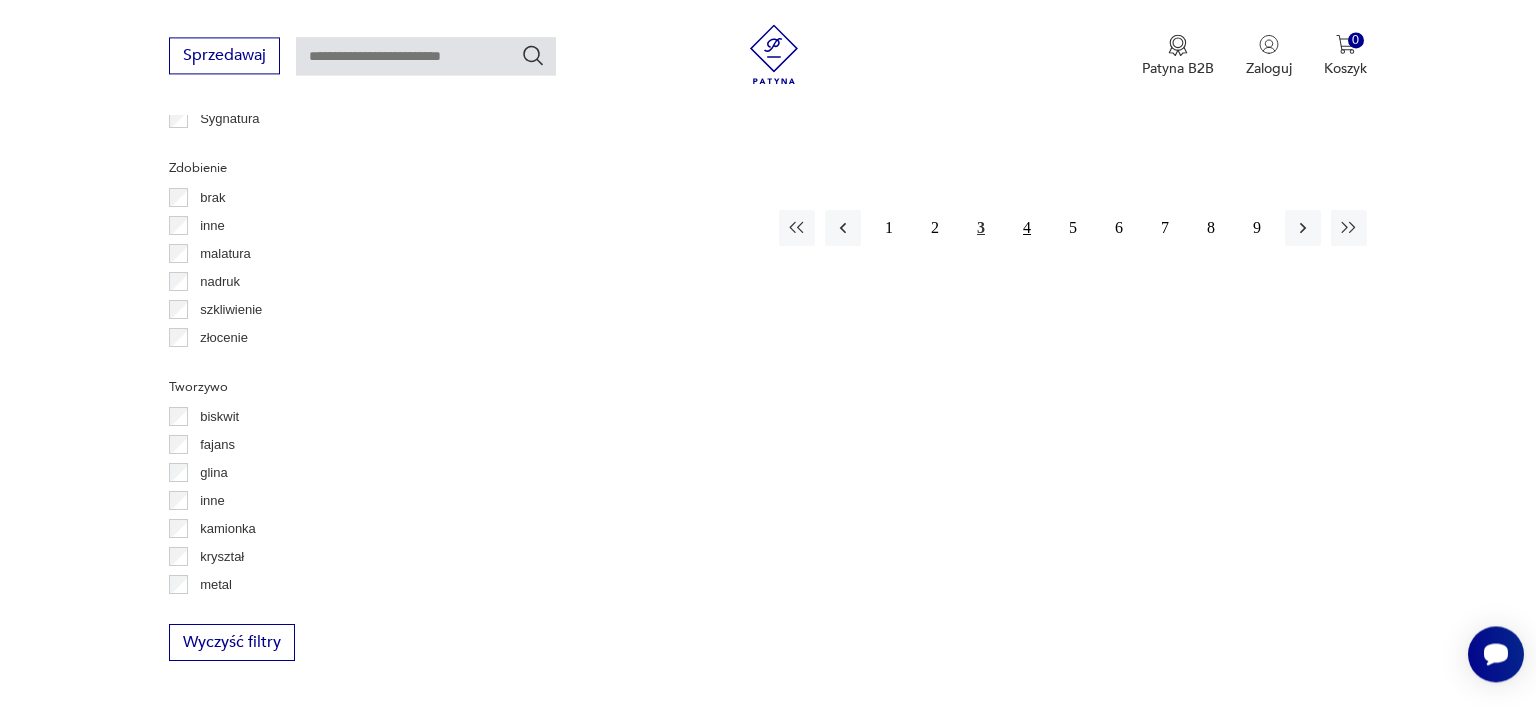 click on "4" at bounding box center (1027, 228) 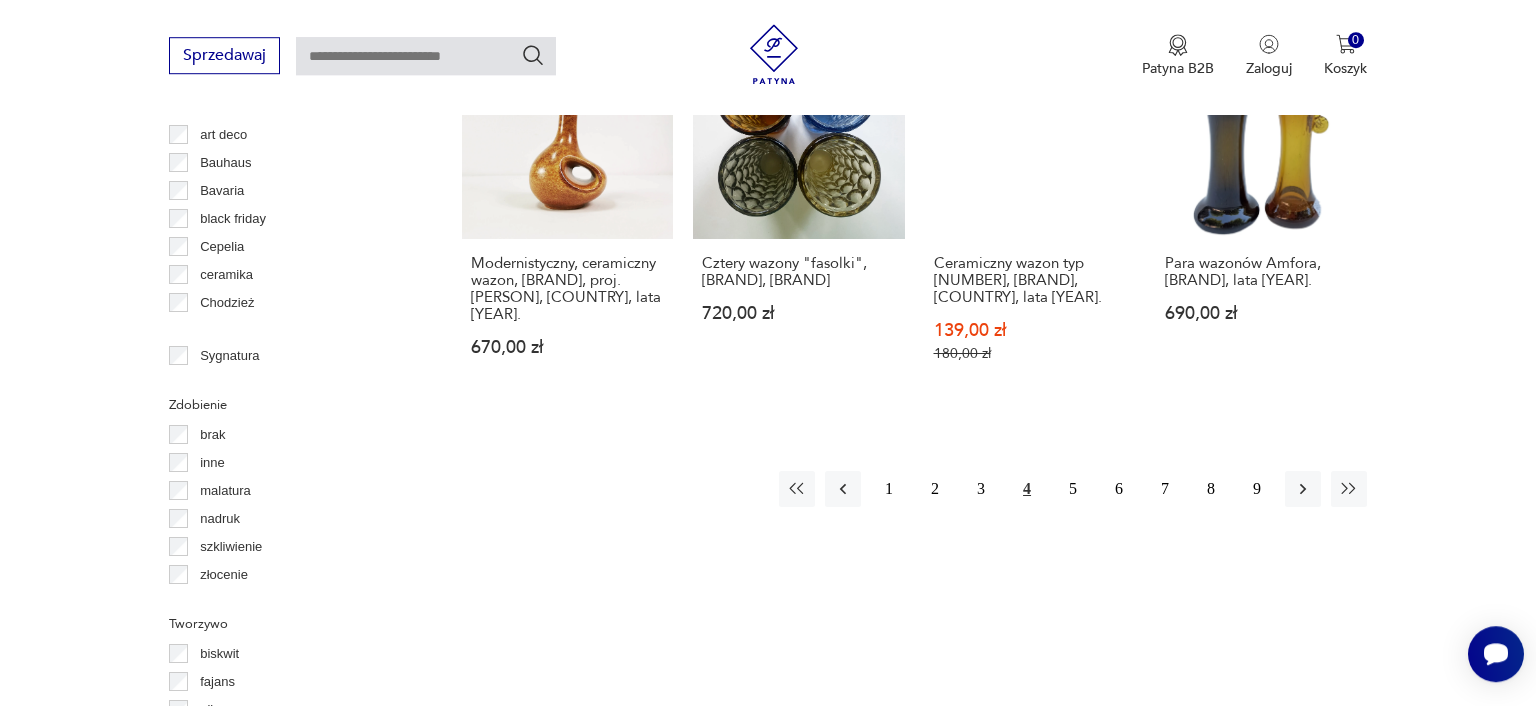 scroll, scrollTop: 2114, scrollLeft: 0, axis: vertical 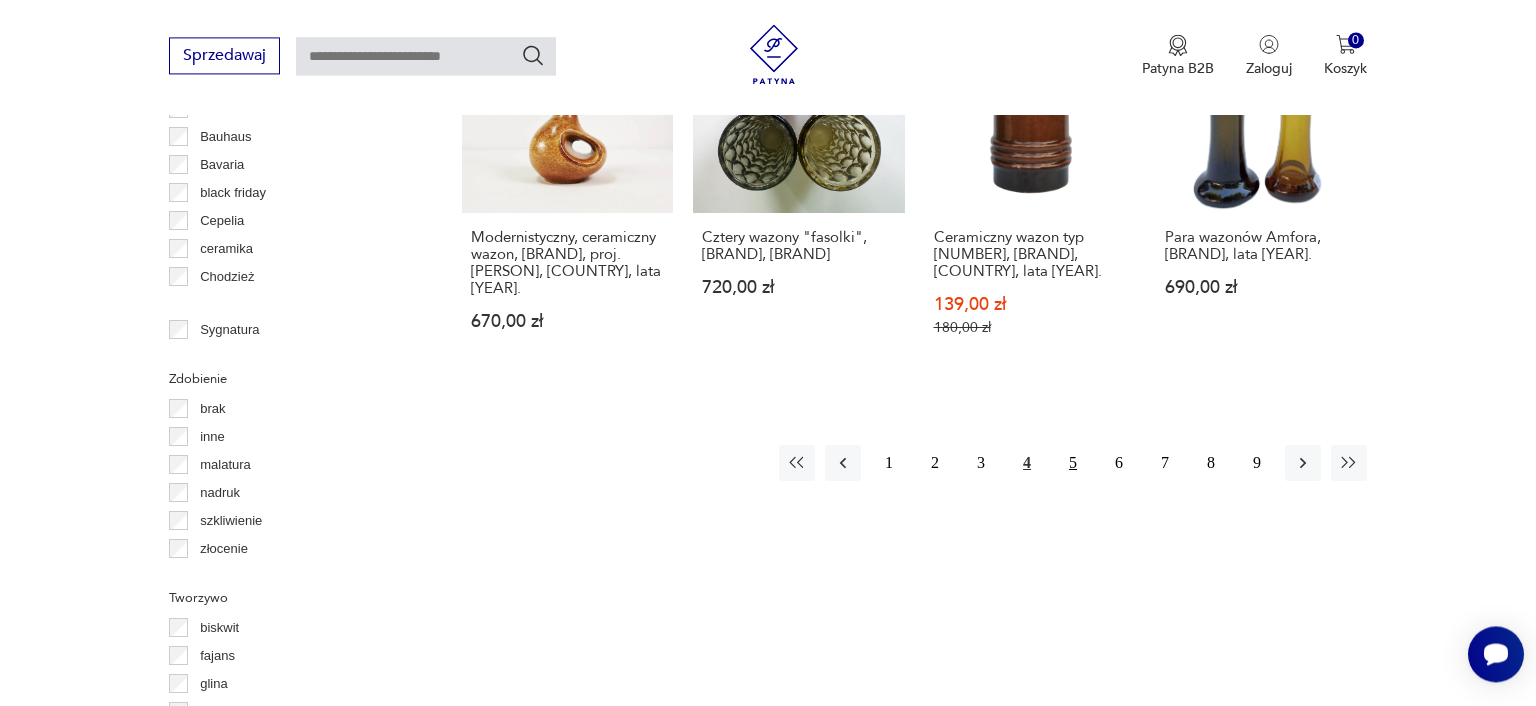 click on "5" at bounding box center (1073, 463) 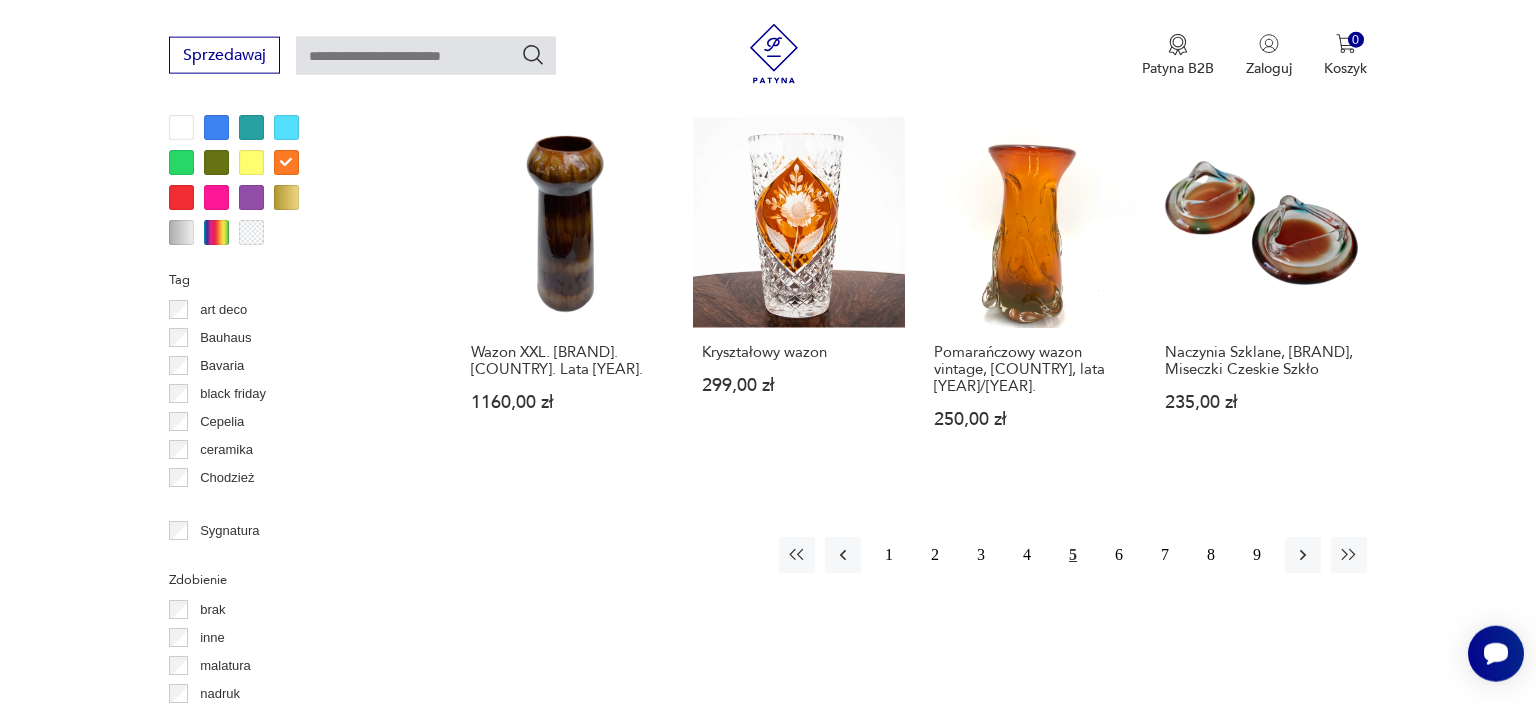 scroll, scrollTop: 2008, scrollLeft: 0, axis: vertical 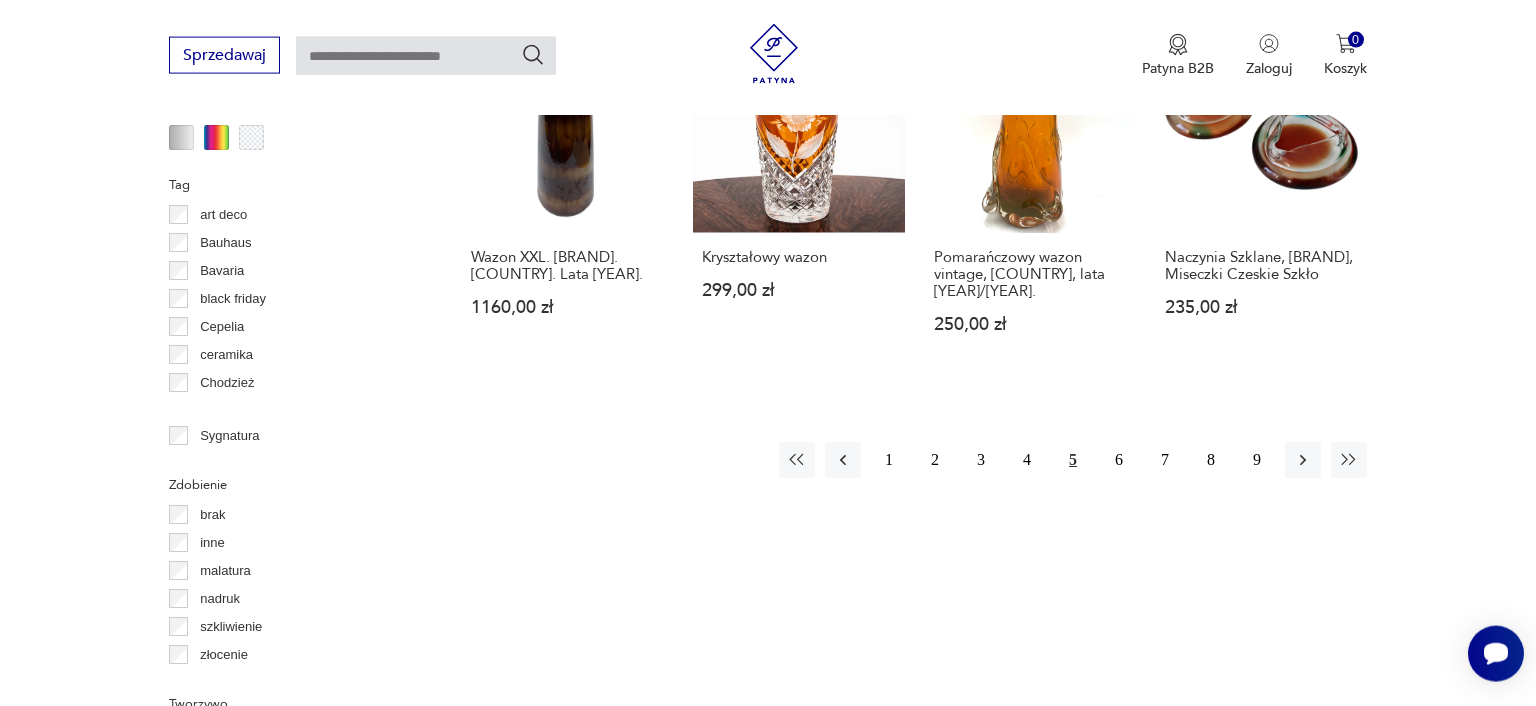 drag, startPoint x: 1118, startPoint y: 428, endPoint x: 1088, endPoint y: 440, distance: 32.31099 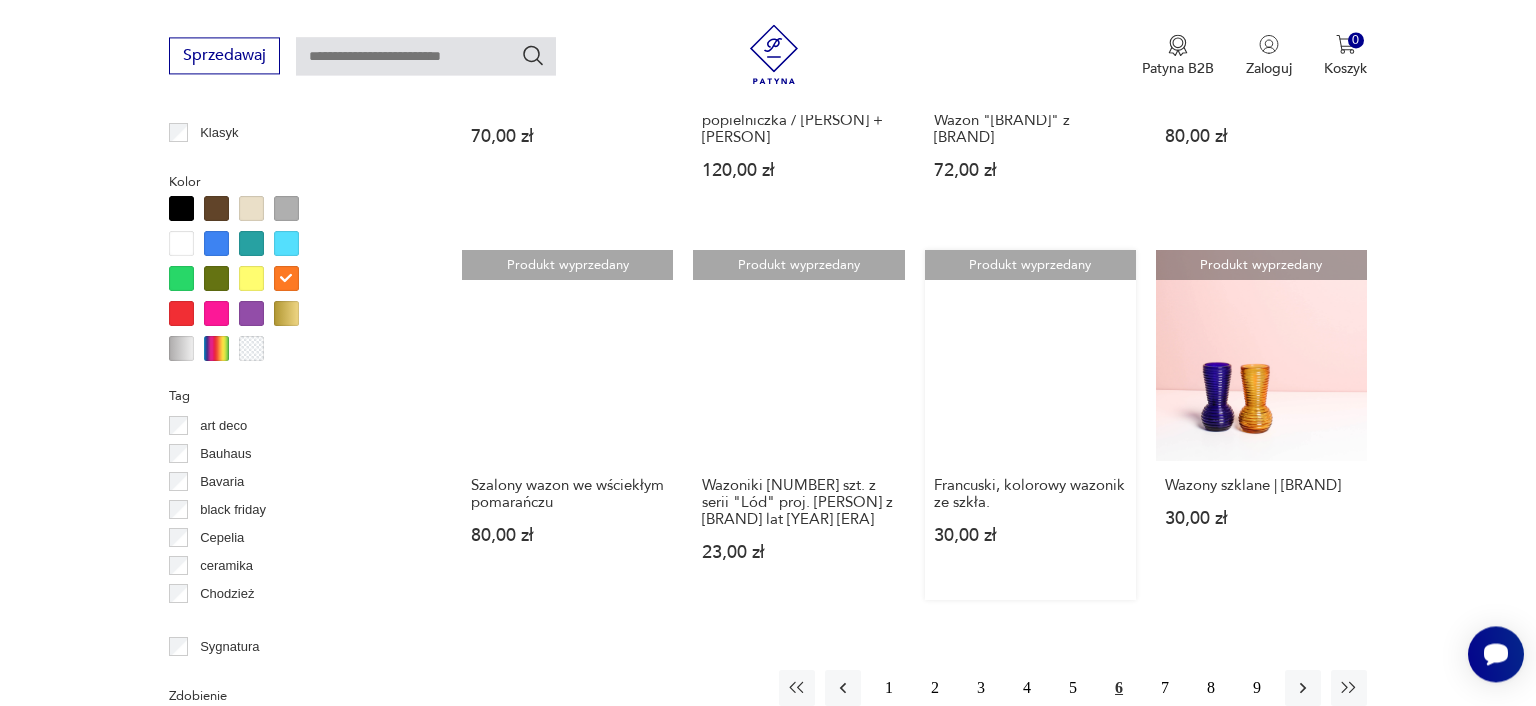scroll, scrollTop: 2008, scrollLeft: 0, axis: vertical 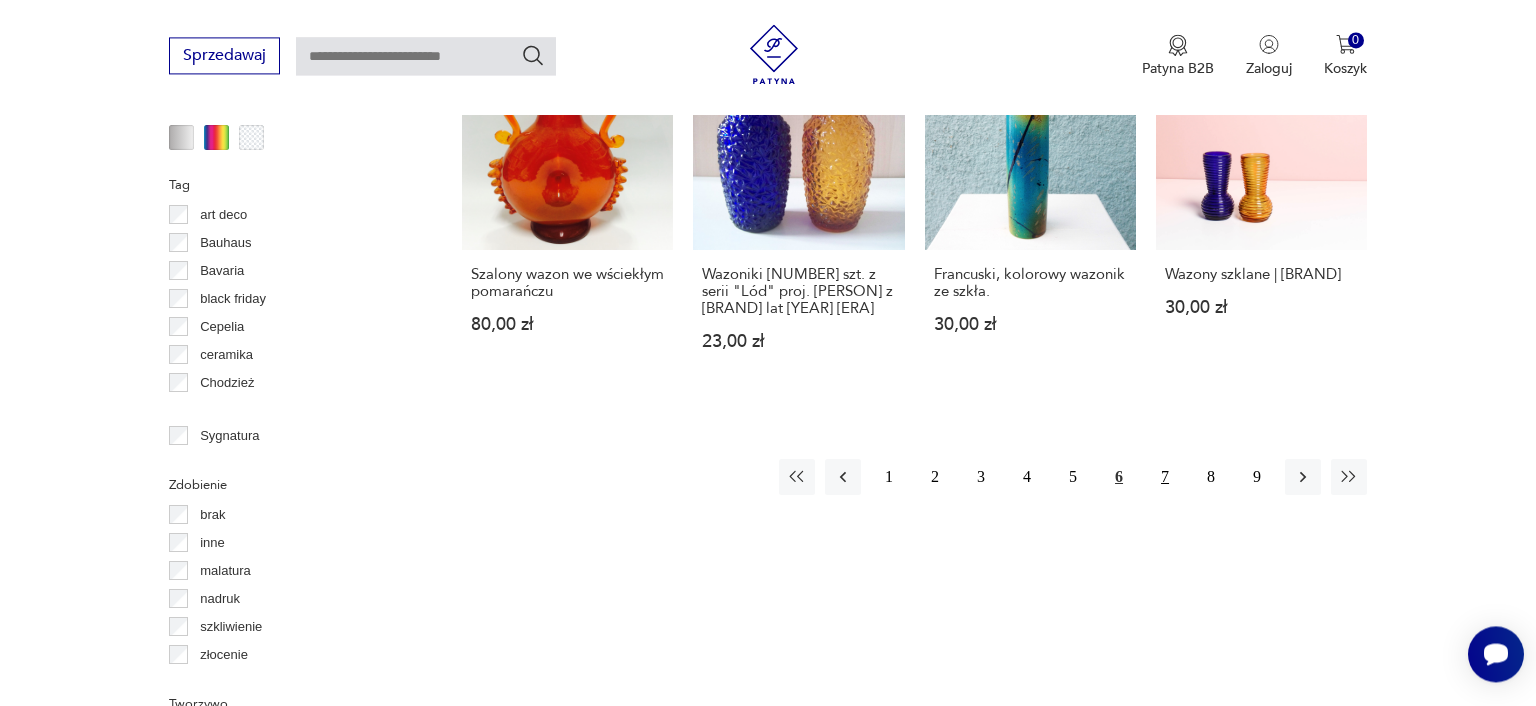 click on "7" at bounding box center [1165, 477] 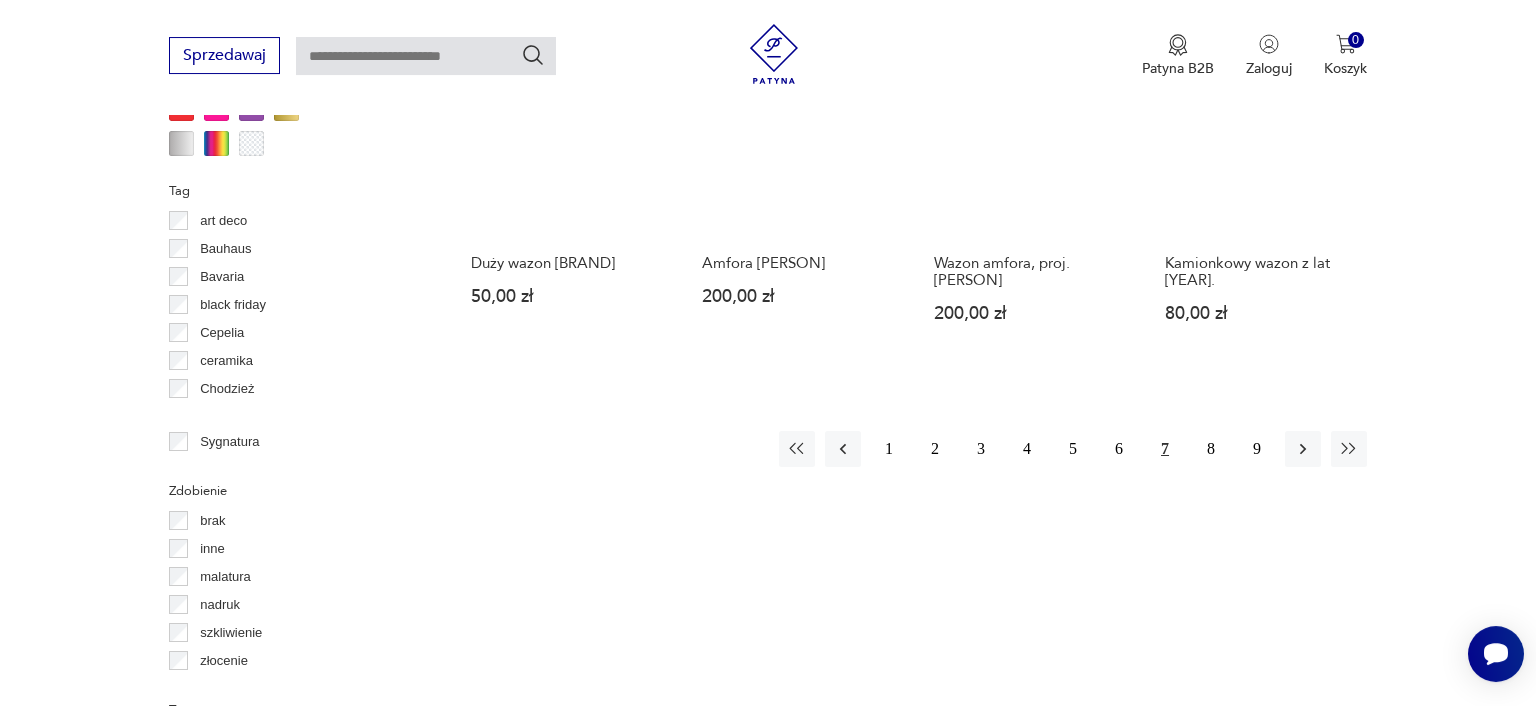 scroll, scrollTop: 2008, scrollLeft: 0, axis: vertical 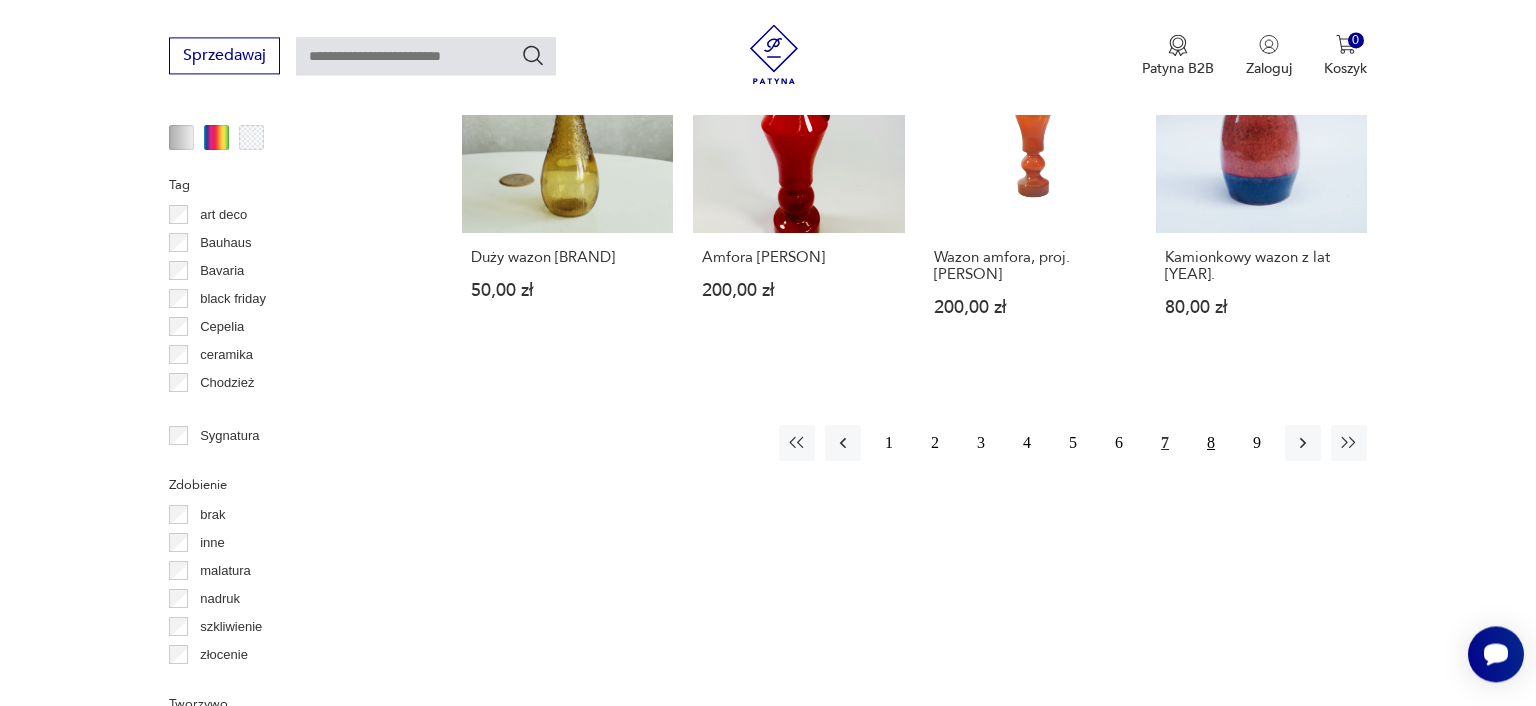 click on "8" at bounding box center (1211, 443) 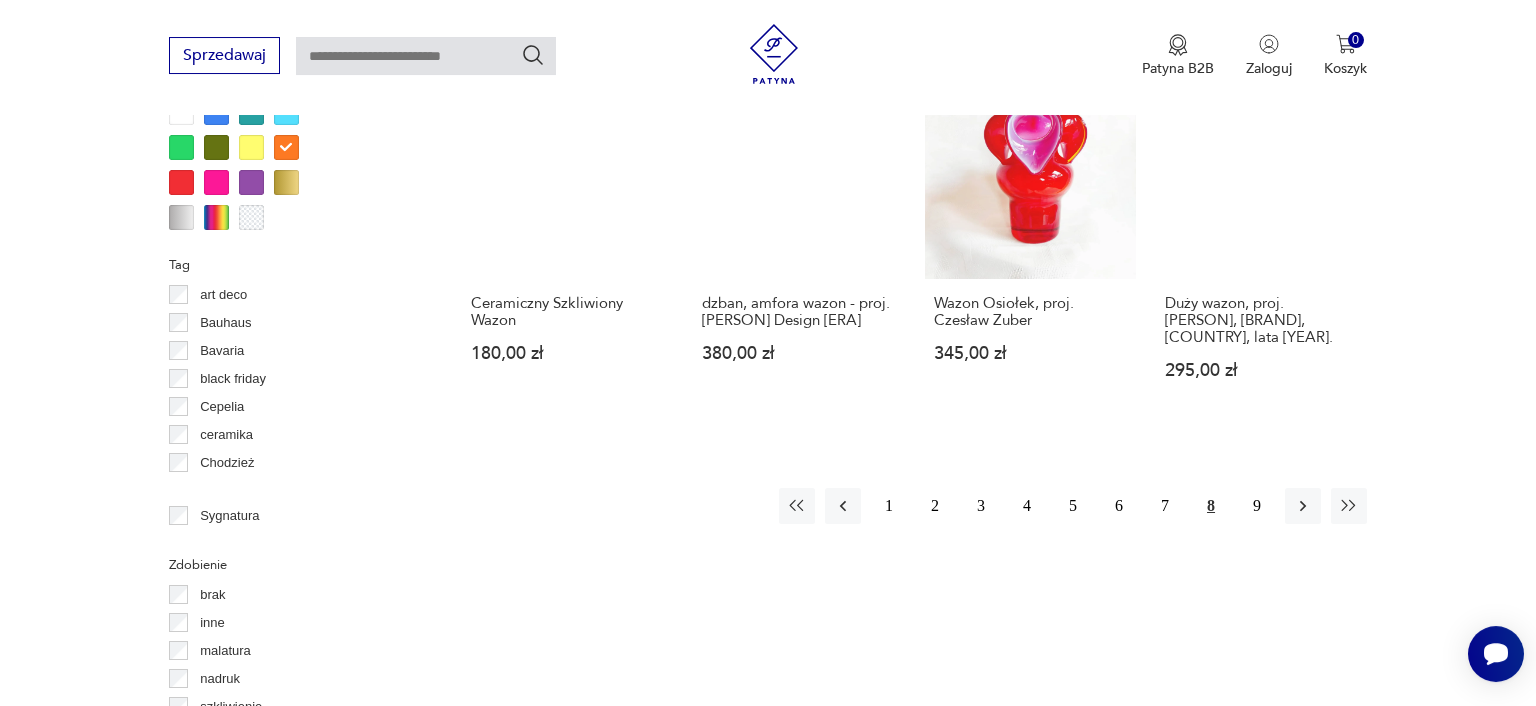 scroll, scrollTop: 2008, scrollLeft: 0, axis: vertical 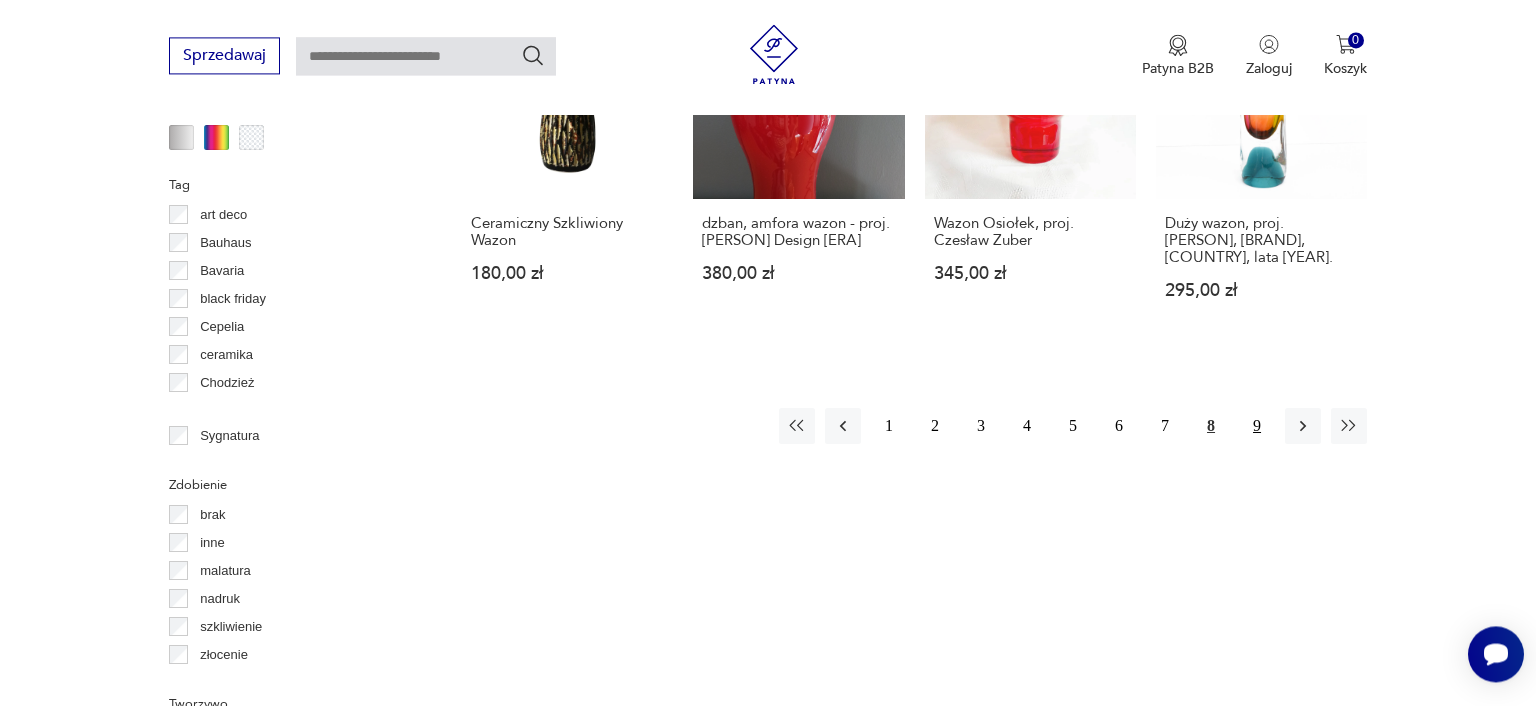 click on "9" at bounding box center [1257, 426] 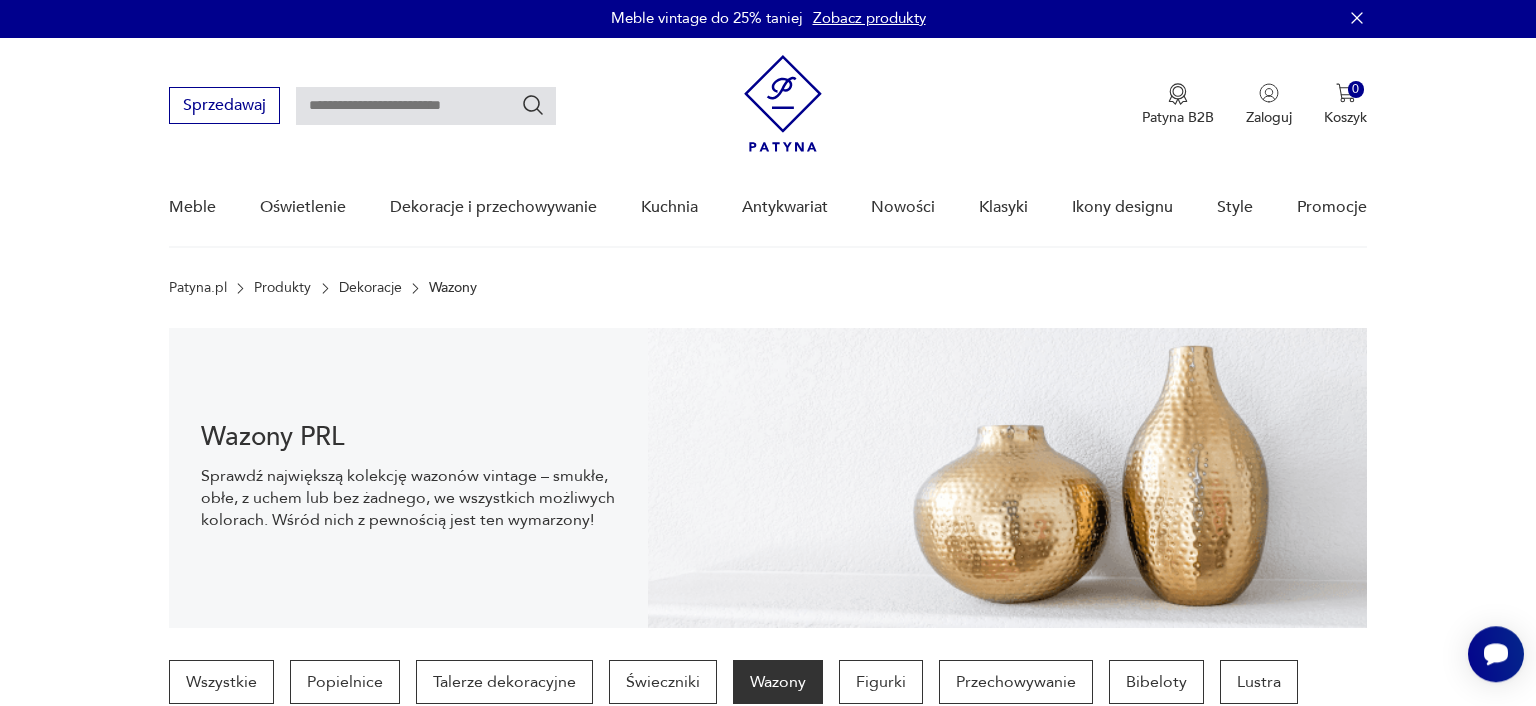 scroll, scrollTop: 0, scrollLeft: 0, axis: both 